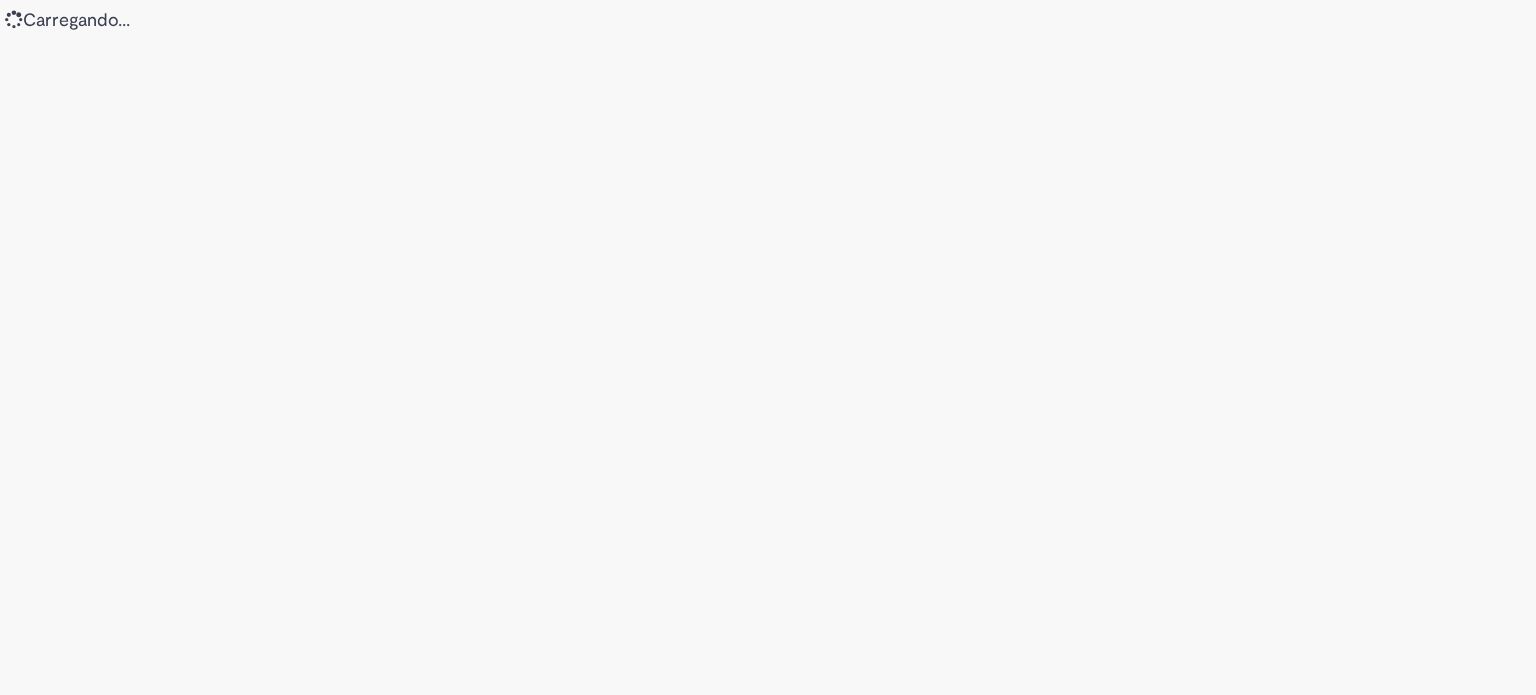 scroll, scrollTop: 0, scrollLeft: 0, axis: both 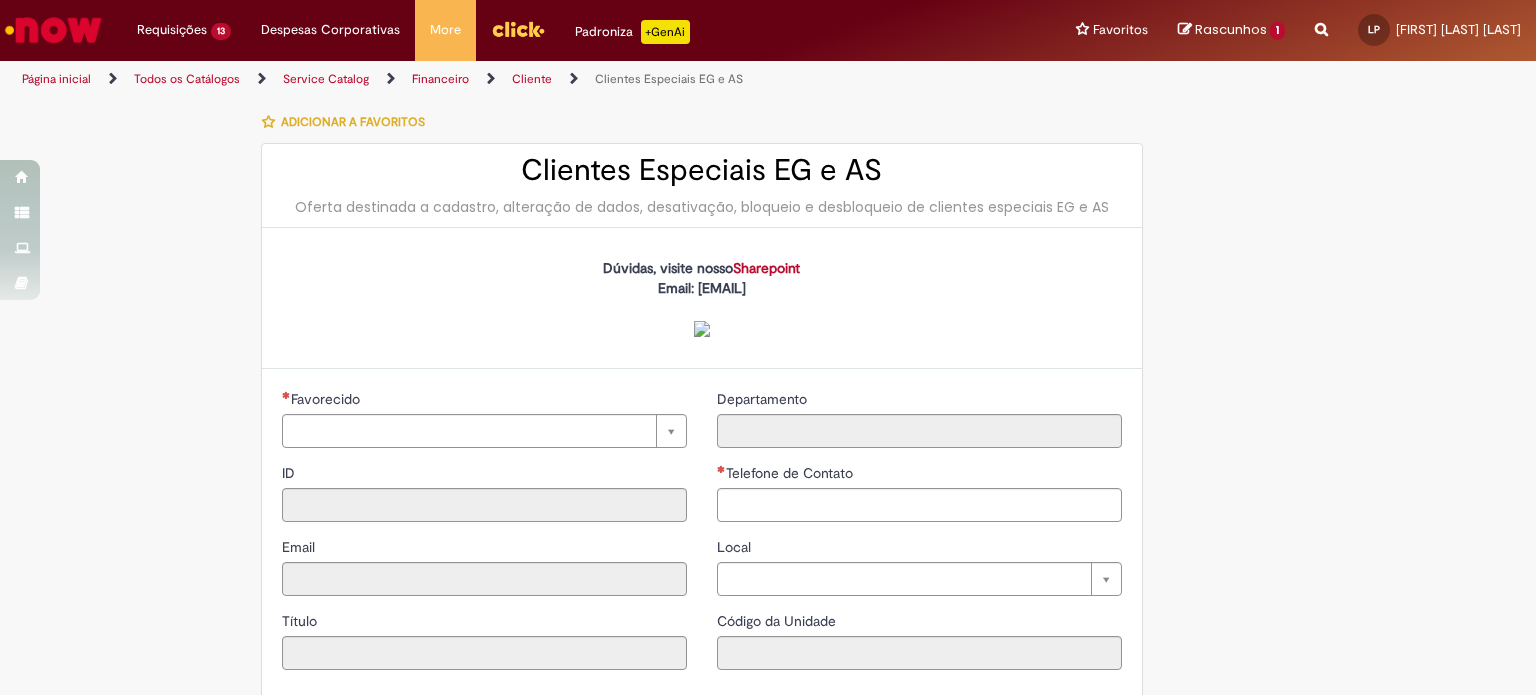type on "********" 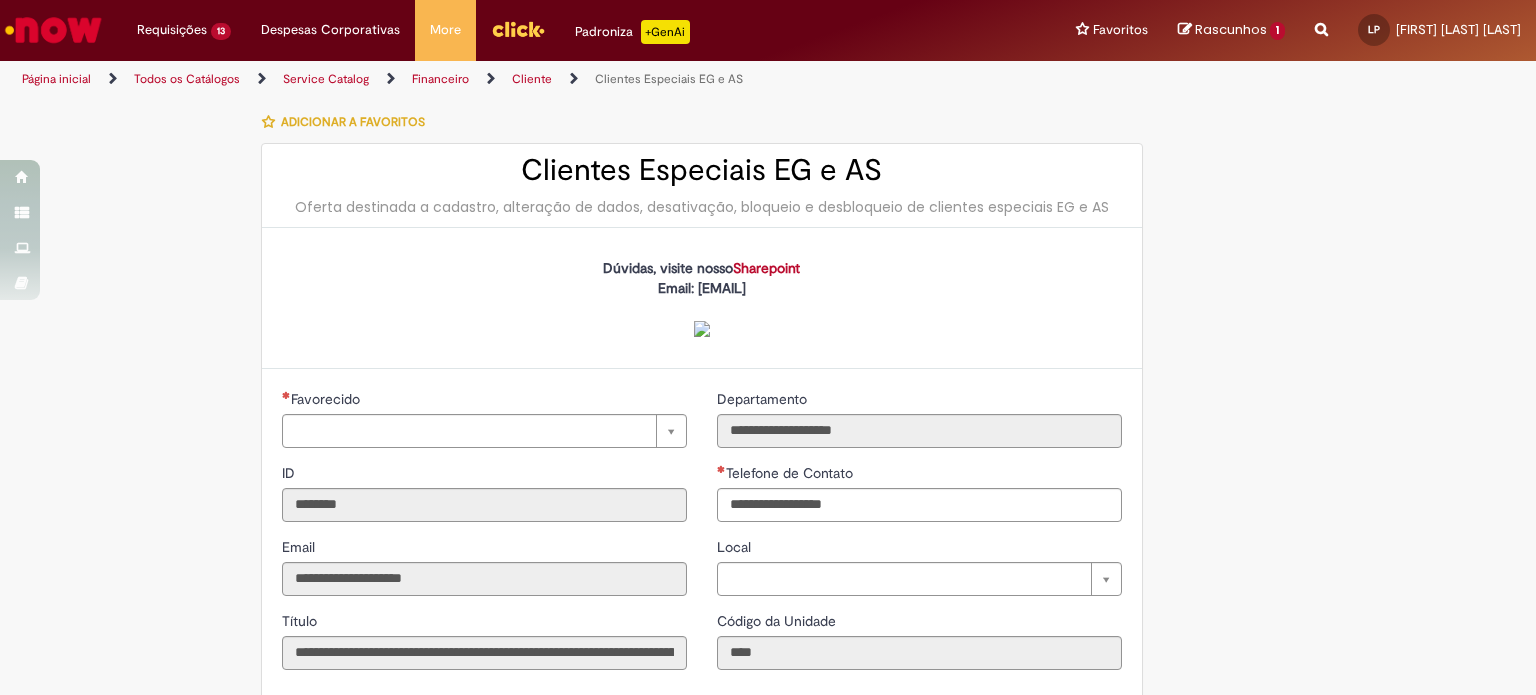 type on "**********" 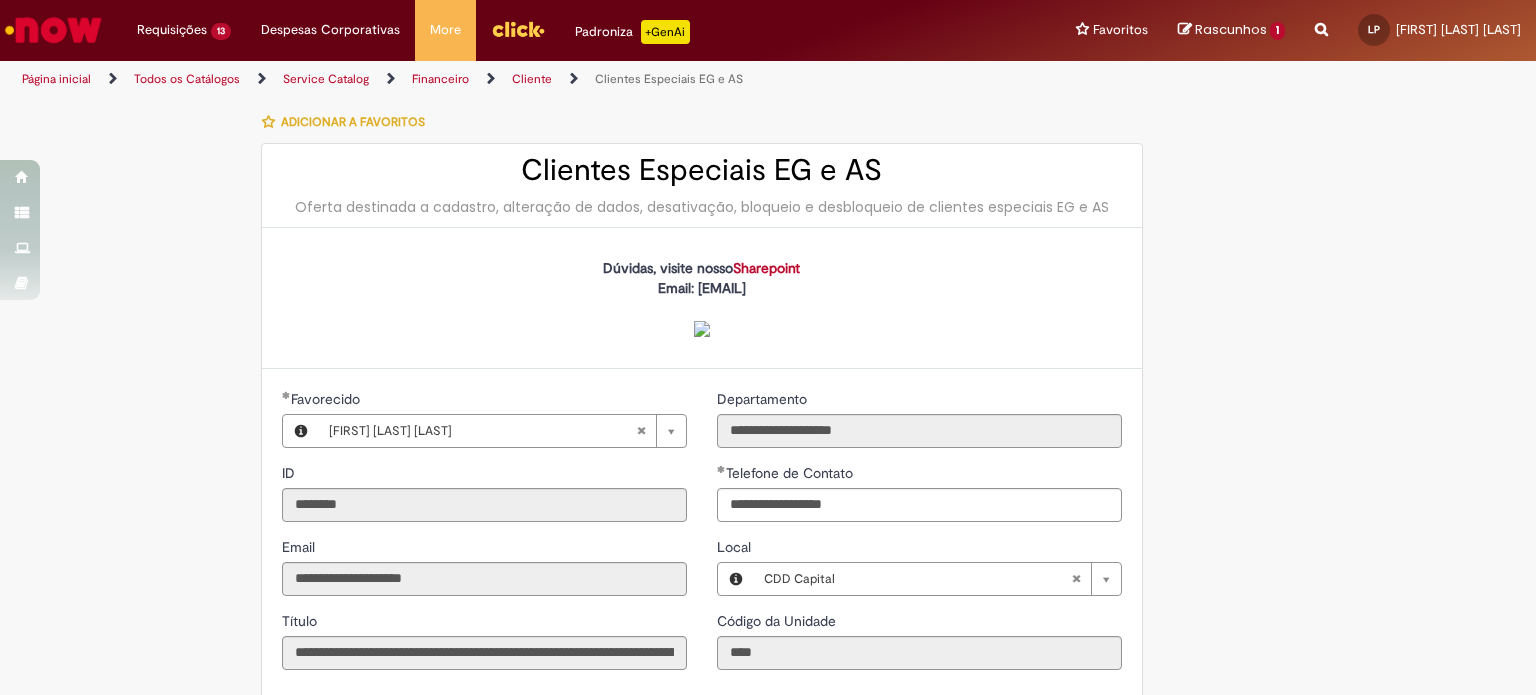 type on "**********" 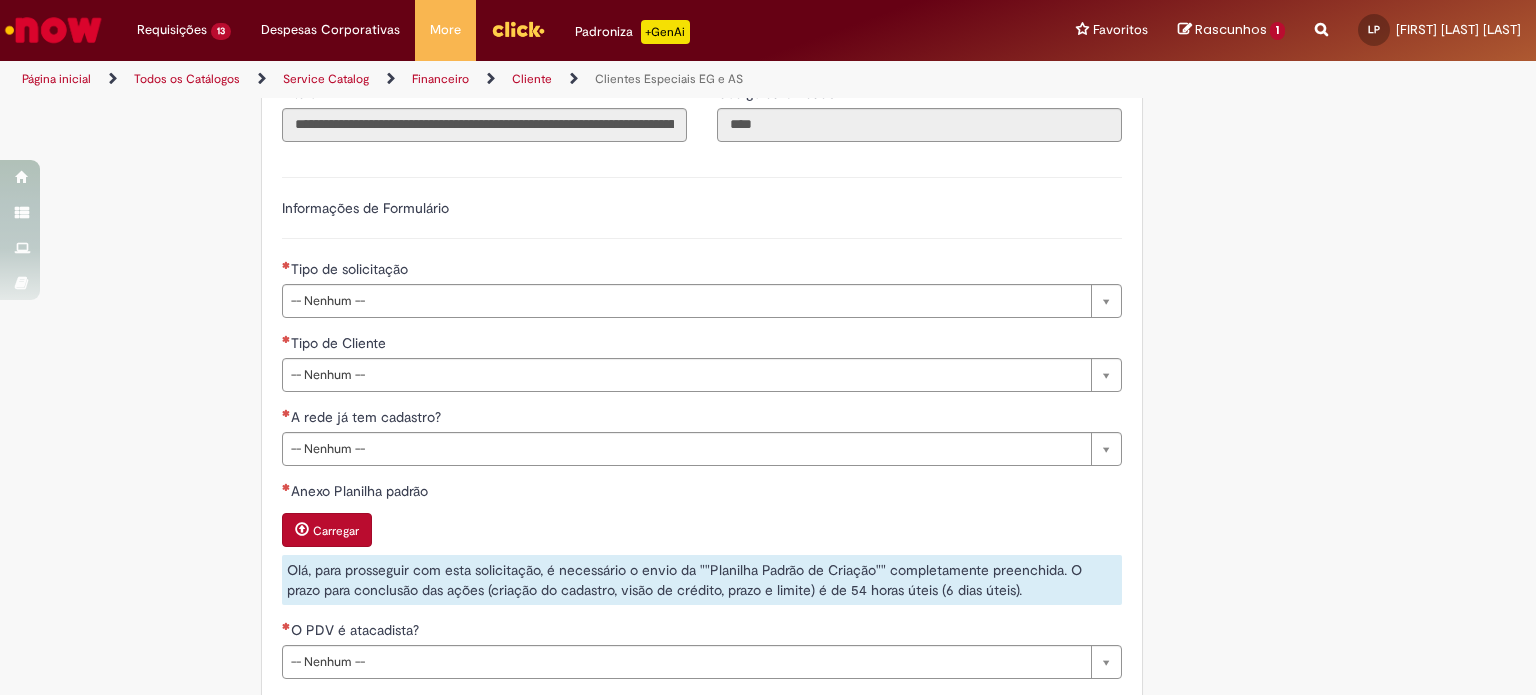 scroll, scrollTop: 600, scrollLeft: 0, axis: vertical 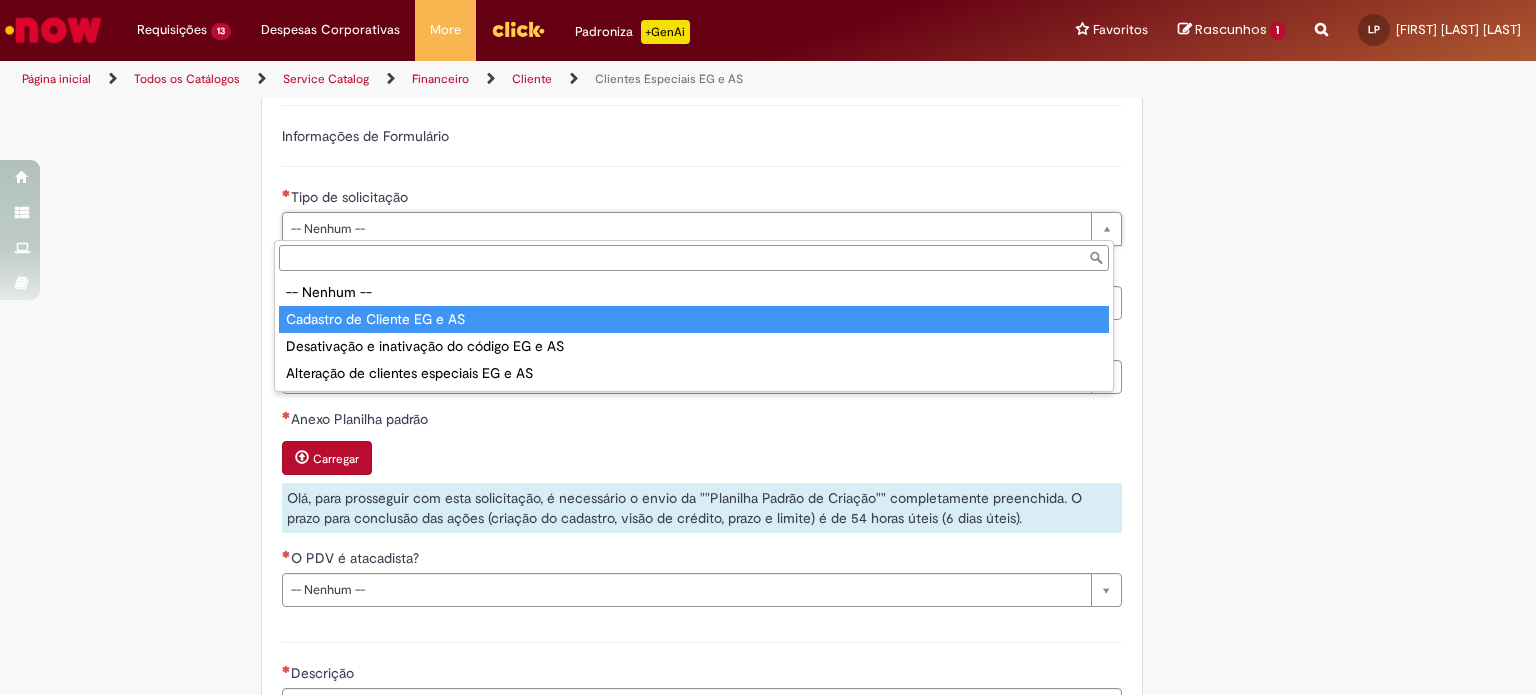 type on "**********" 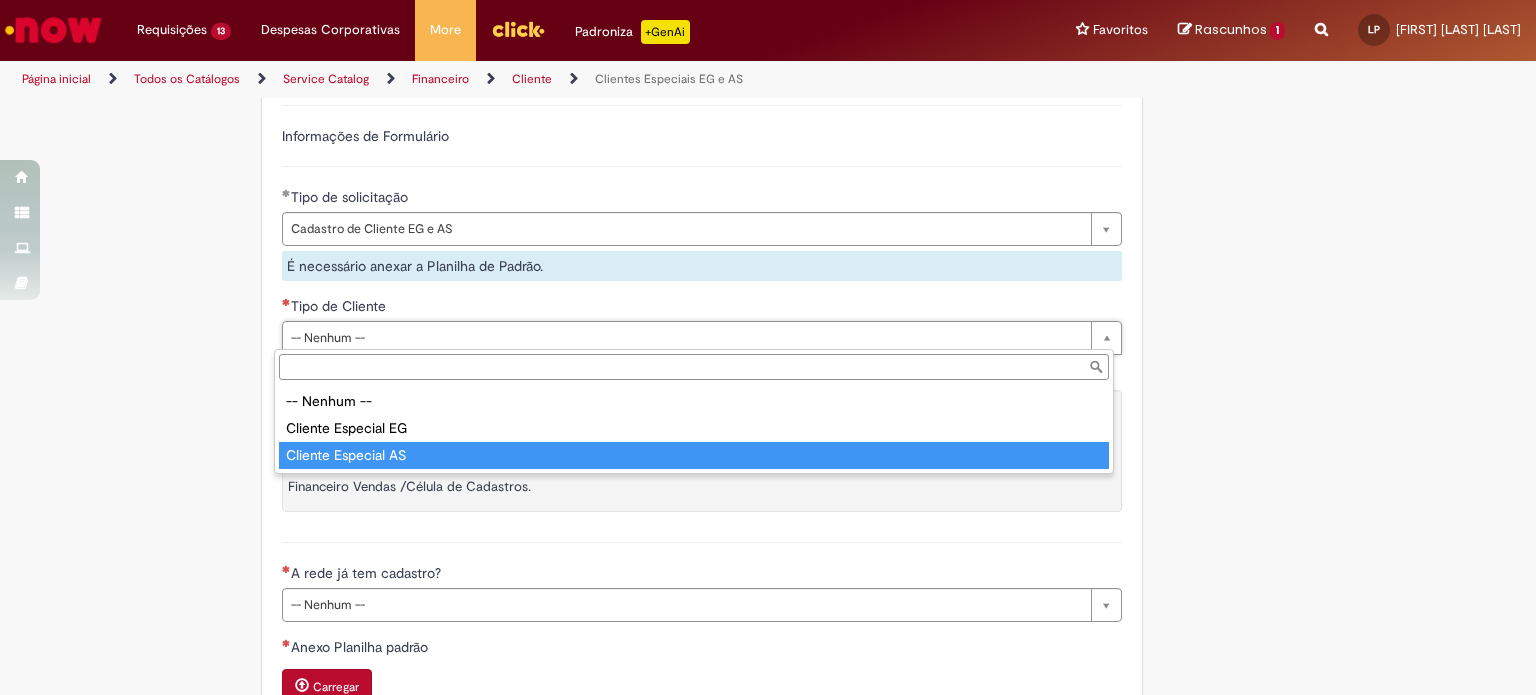 type on "**********" 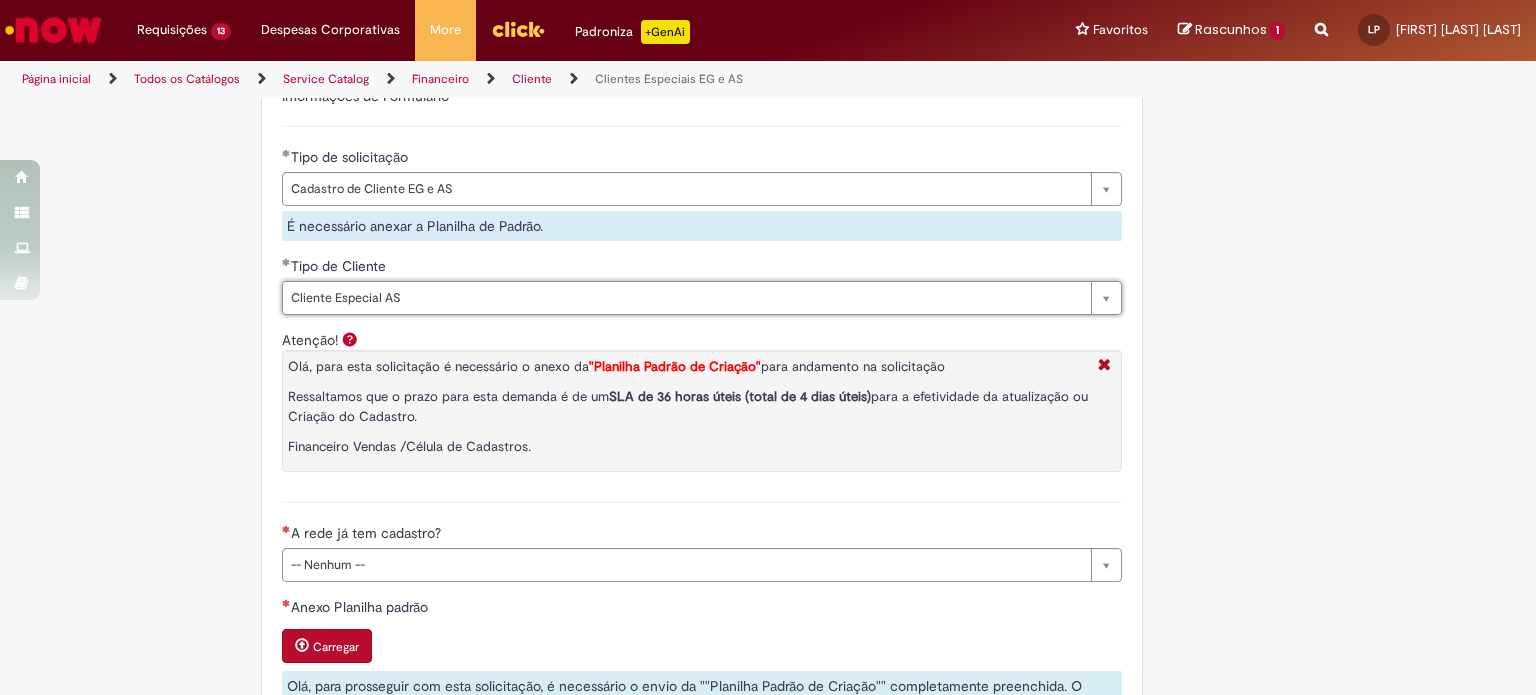 scroll, scrollTop: 700, scrollLeft: 0, axis: vertical 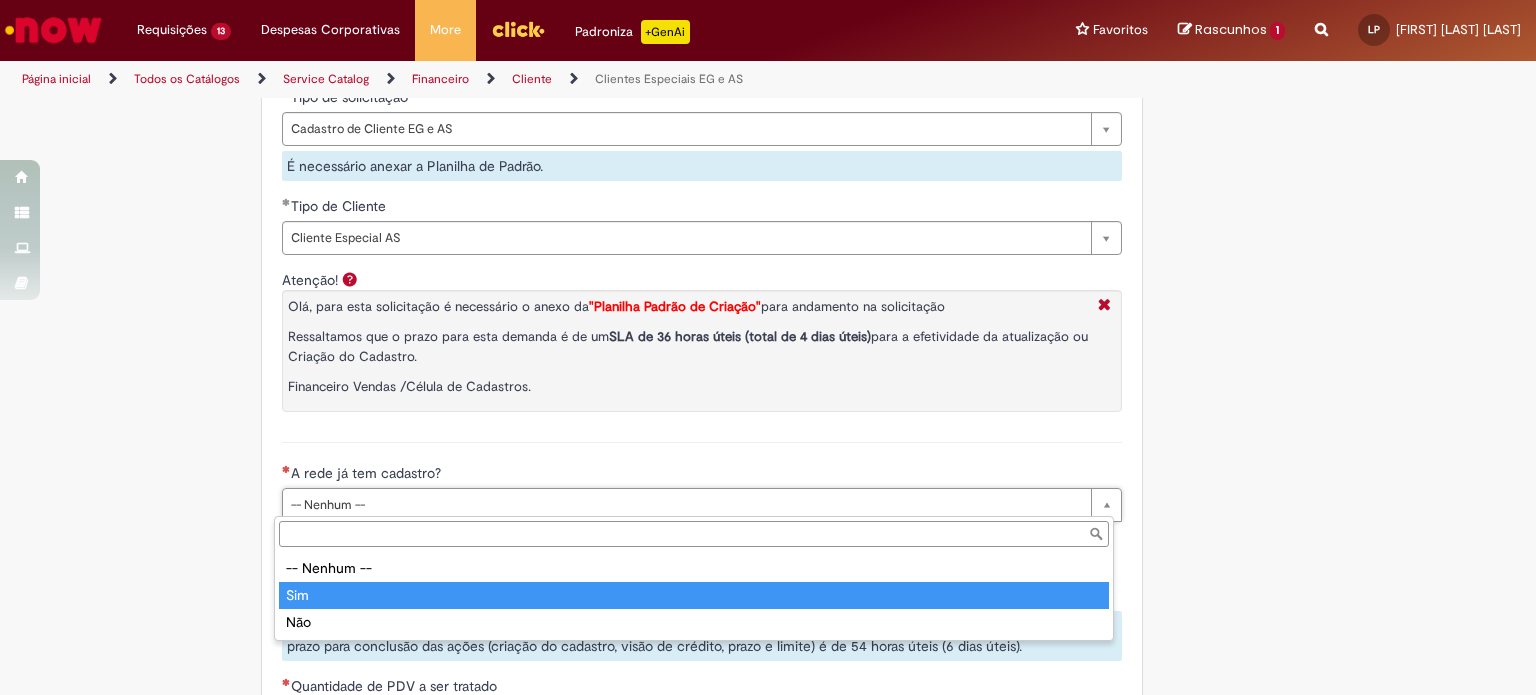 type on "***" 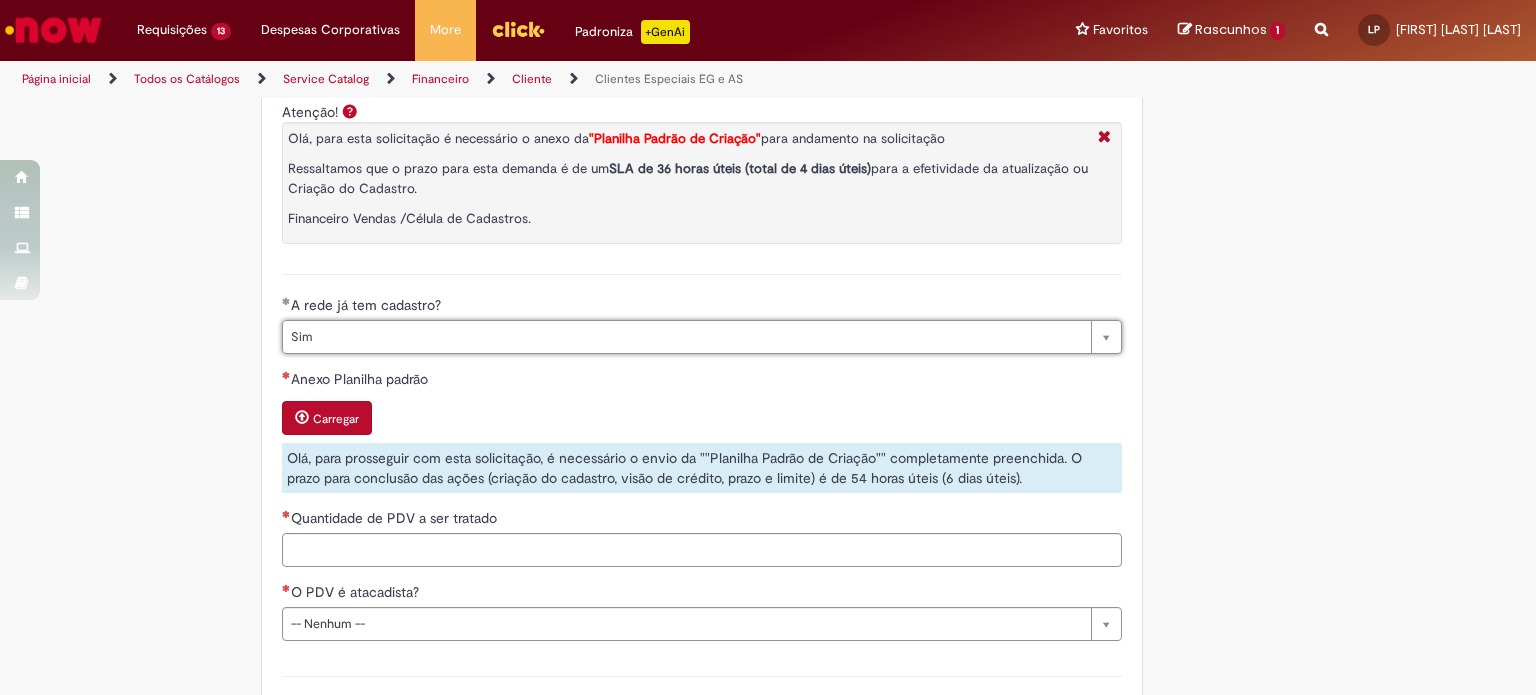 scroll, scrollTop: 1100, scrollLeft: 0, axis: vertical 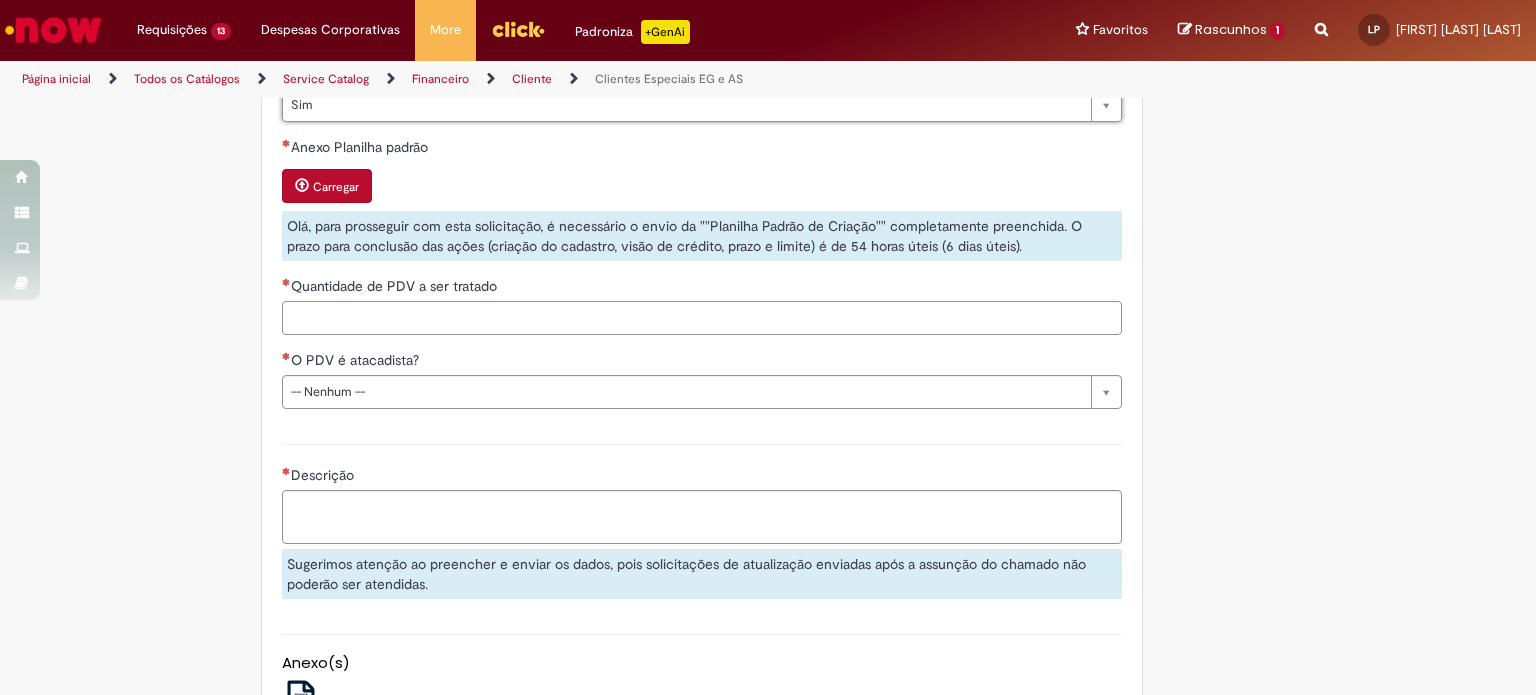 click on "Quantidade de PDV a ser tratado" at bounding box center (702, 318) 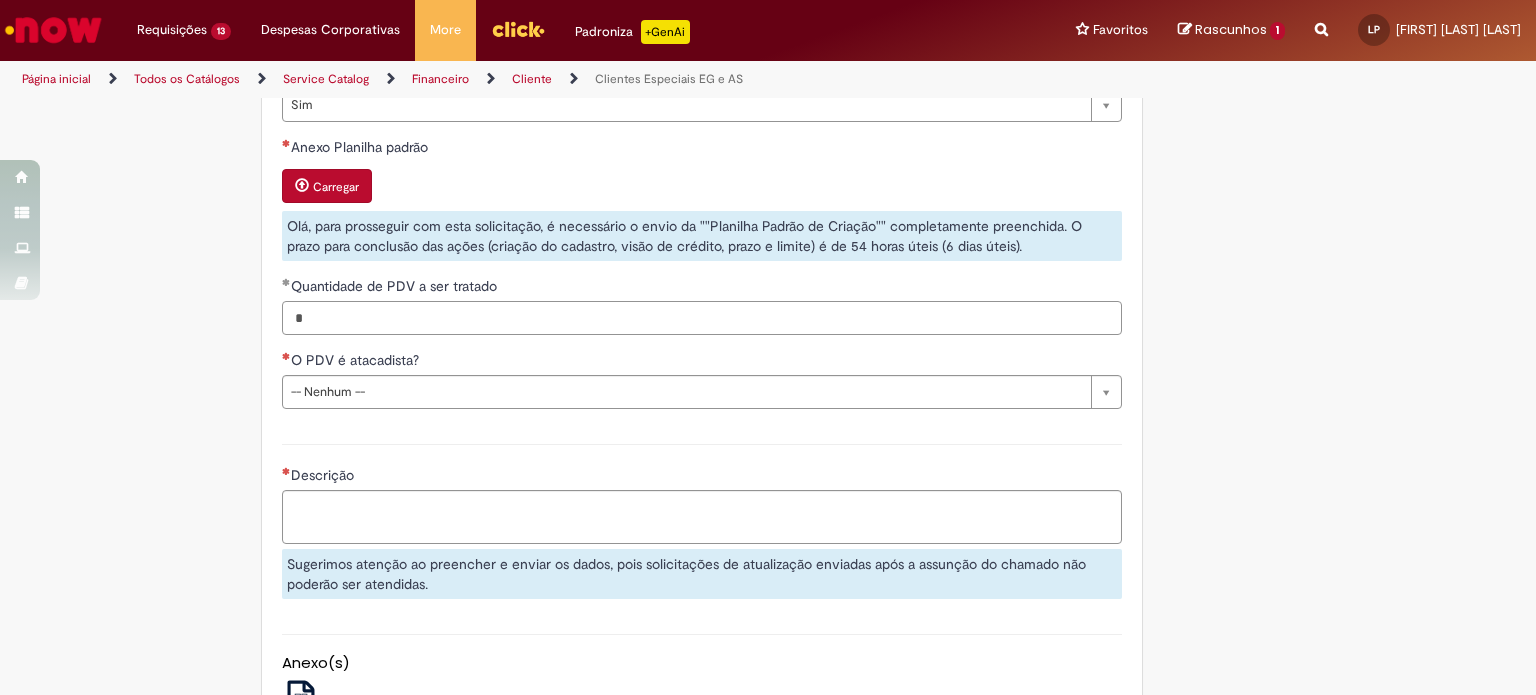 type on "*" 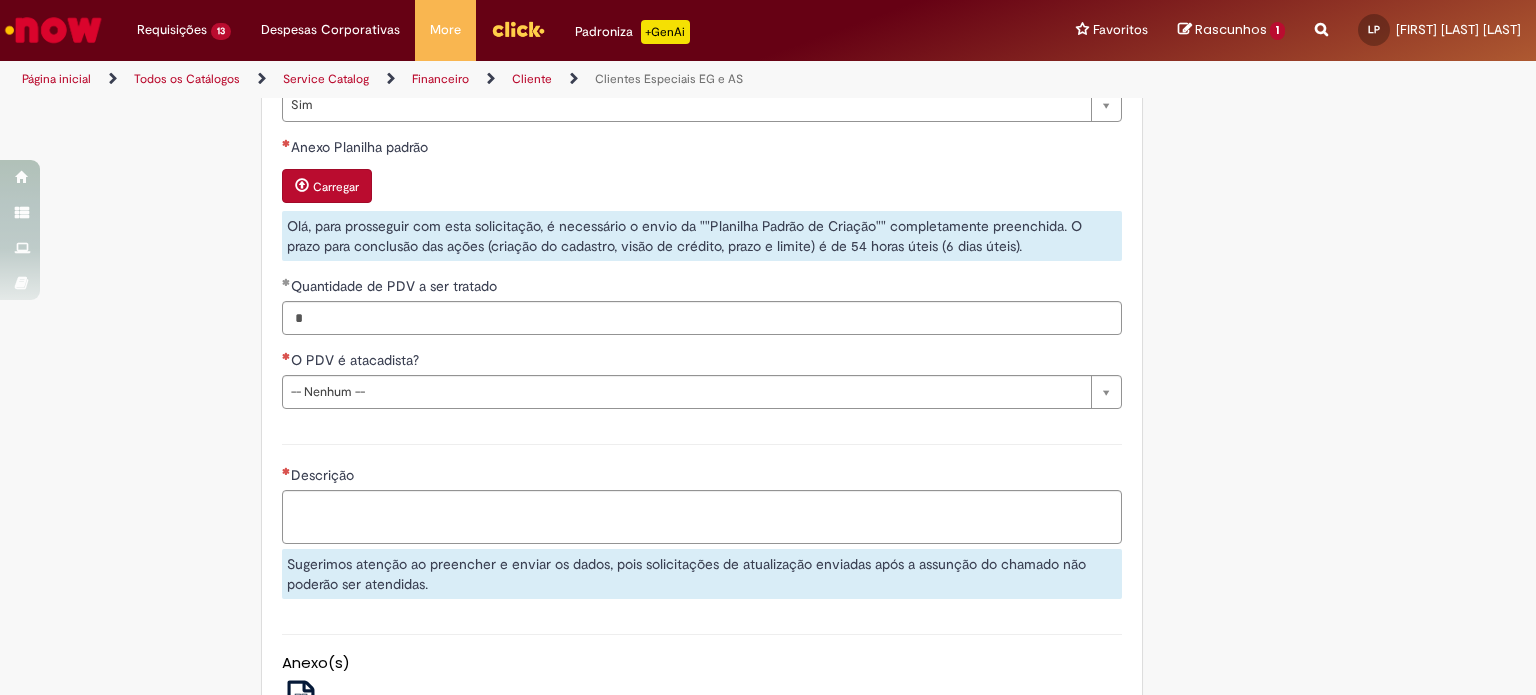 click on "Quantidade de PDV a ser tratado" at bounding box center (702, 288) 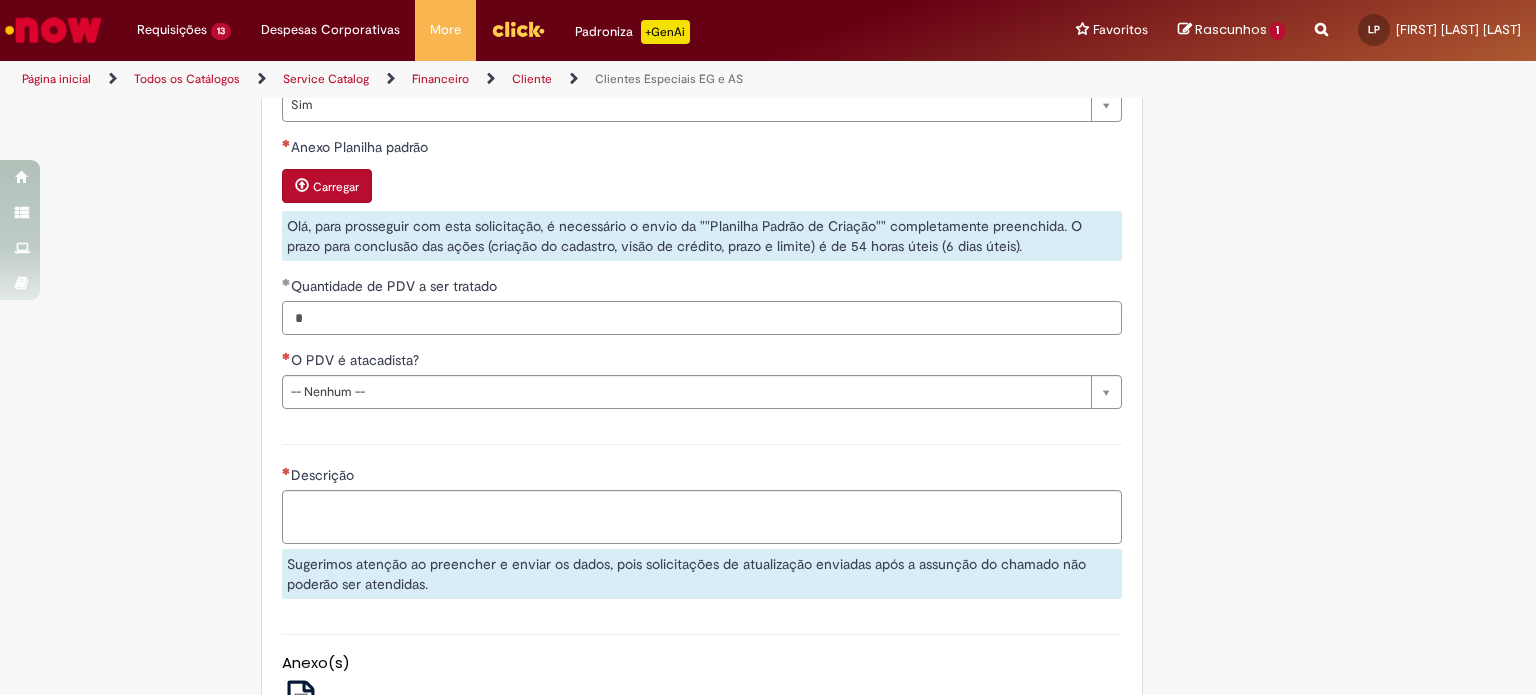 click on "*" at bounding box center (702, 318) 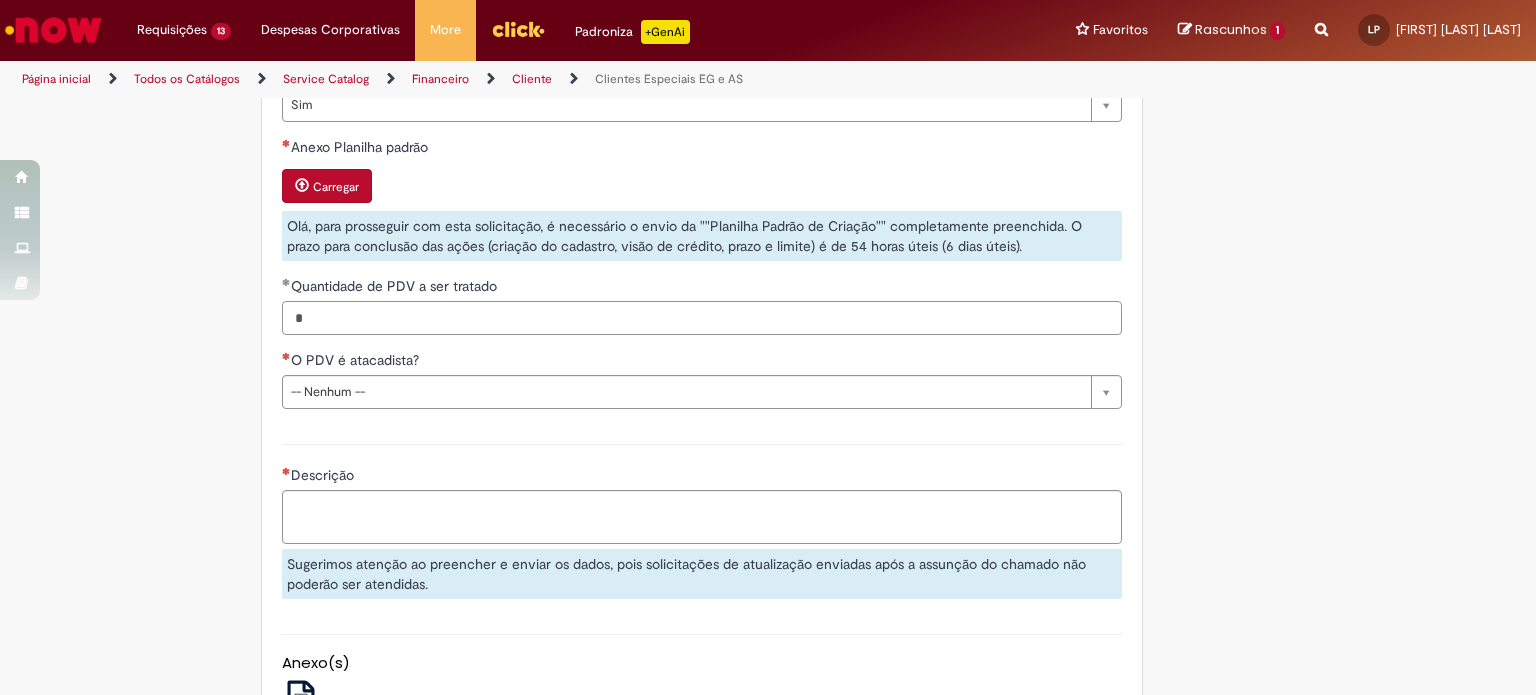 type on "*" 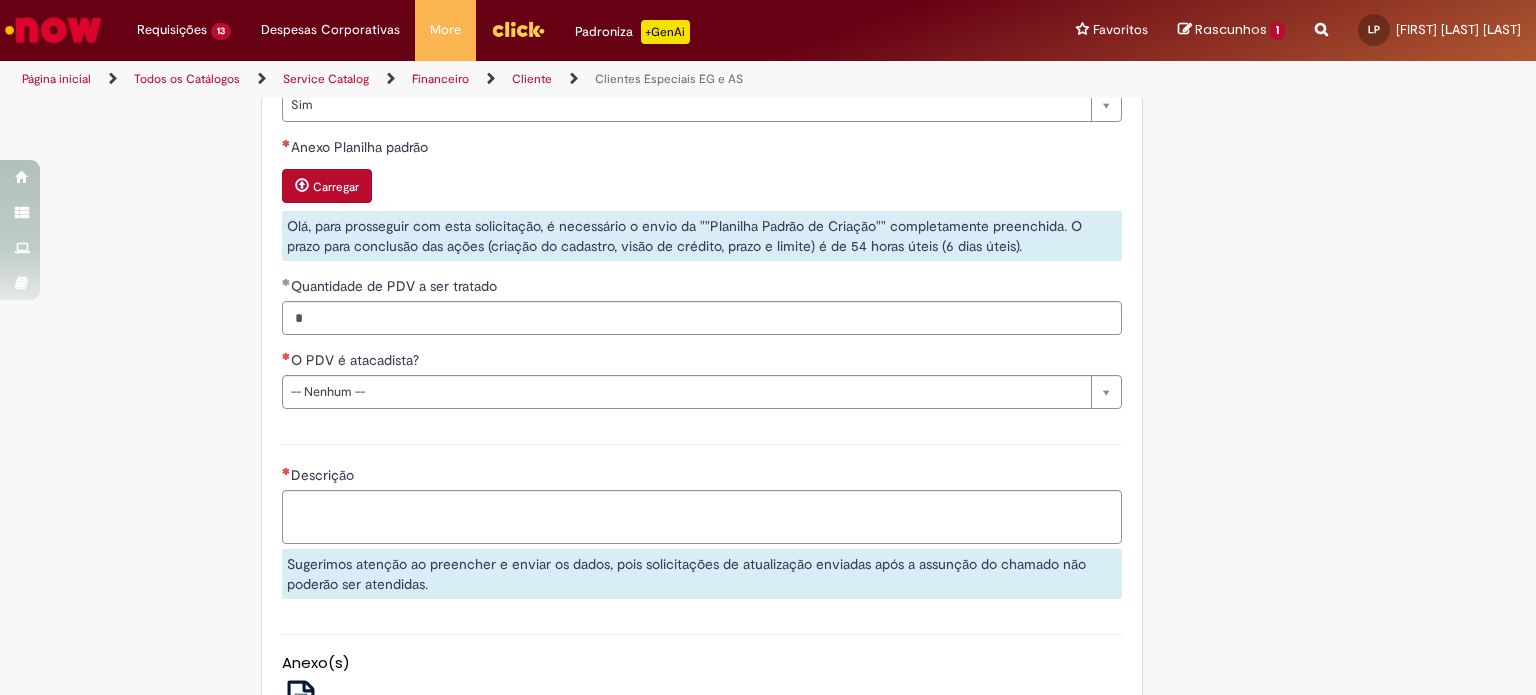 click on "Anexo Planilha padrão" at bounding box center (702, 149) 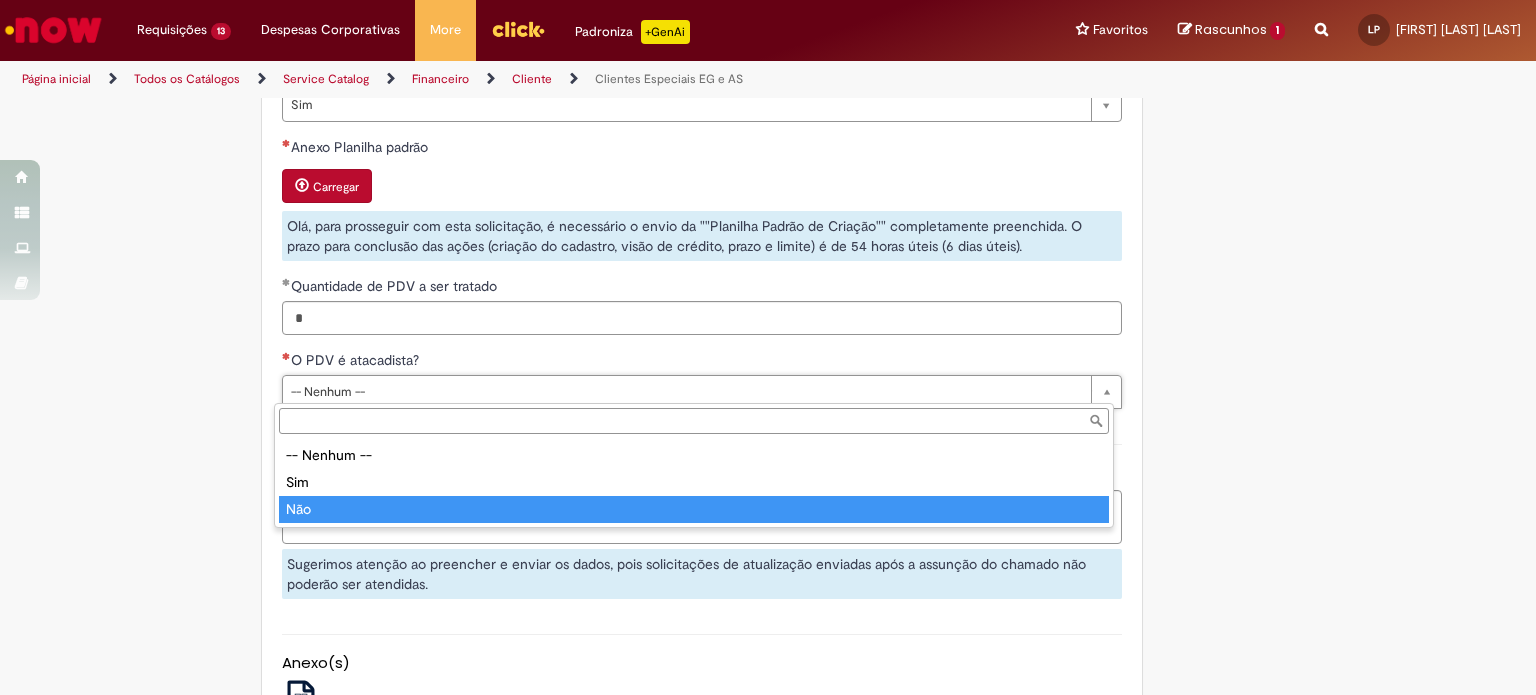 type on "***" 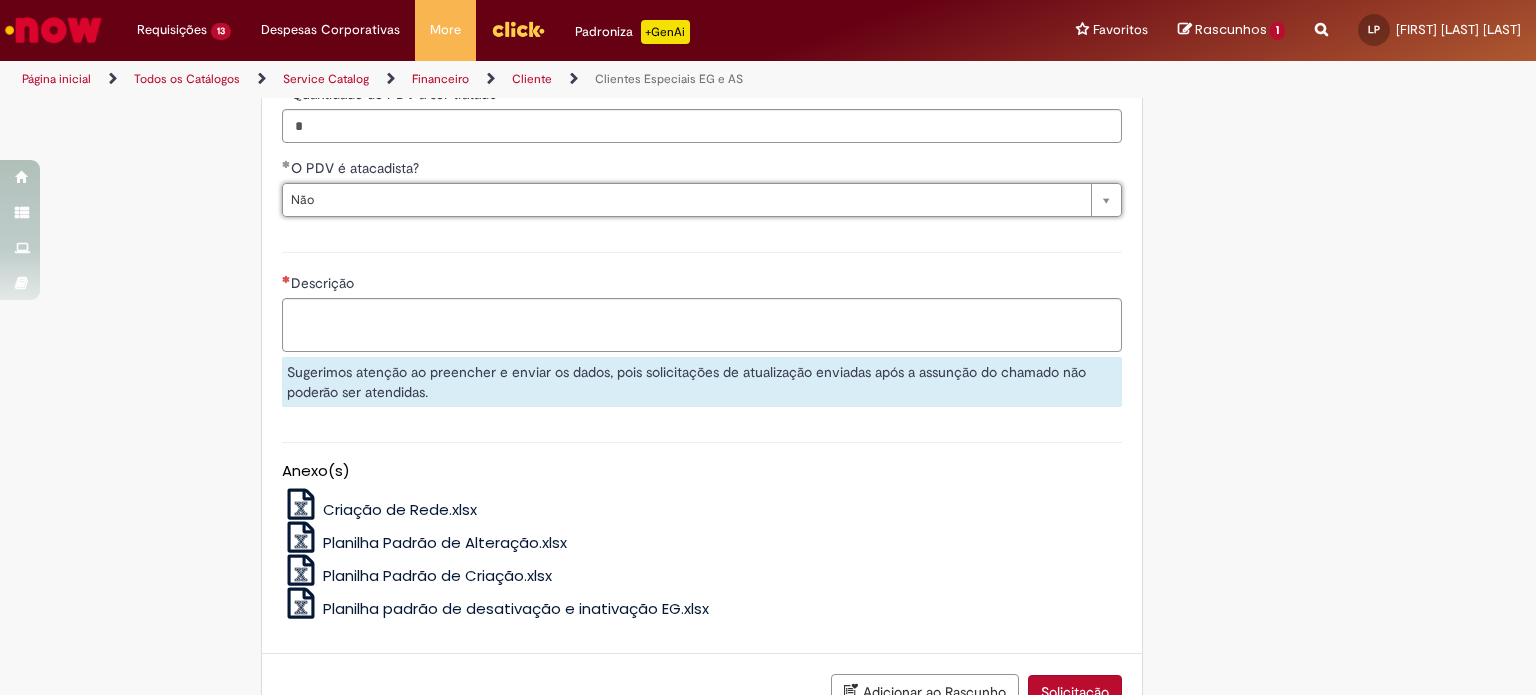 scroll, scrollTop: 1300, scrollLeft: 0, axis: vertical 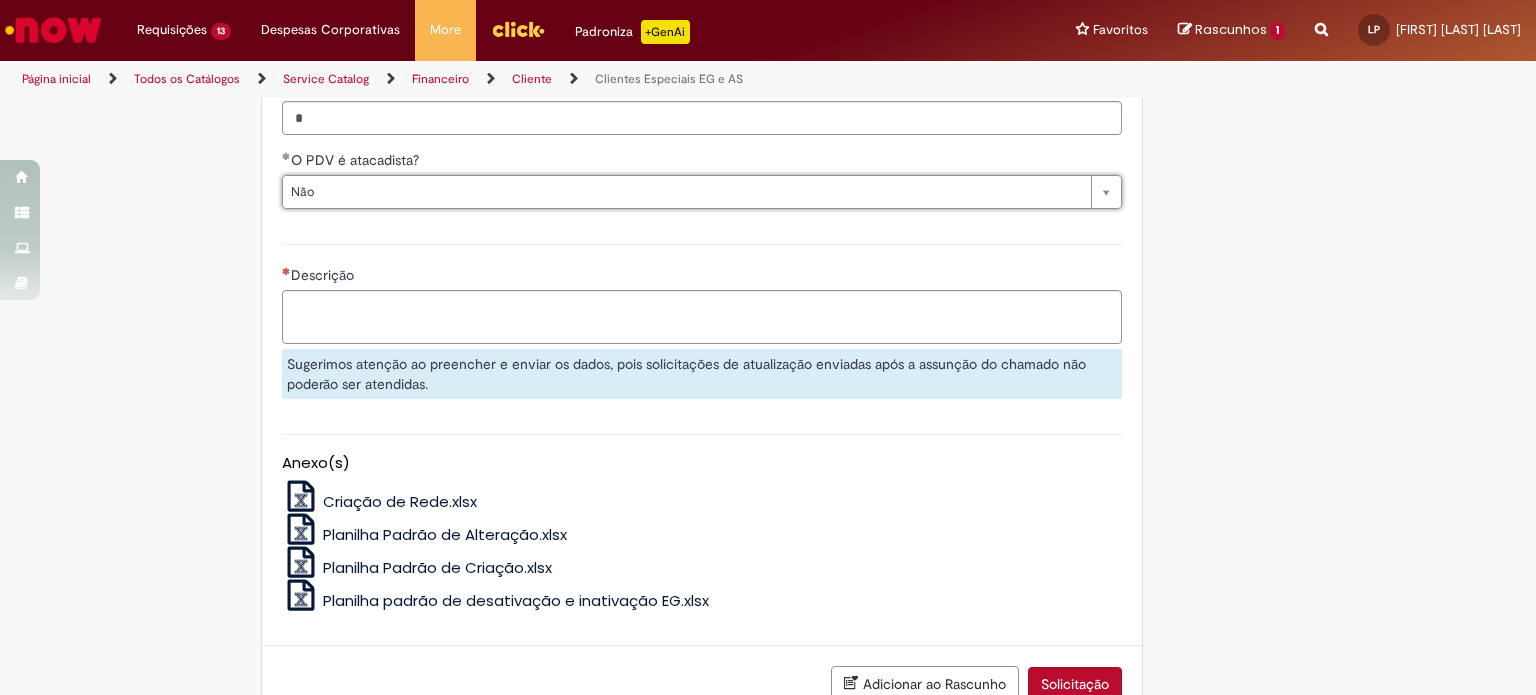 click on "Planilha Padrão de Criação.xlsx" at bounding box center (437, 567) 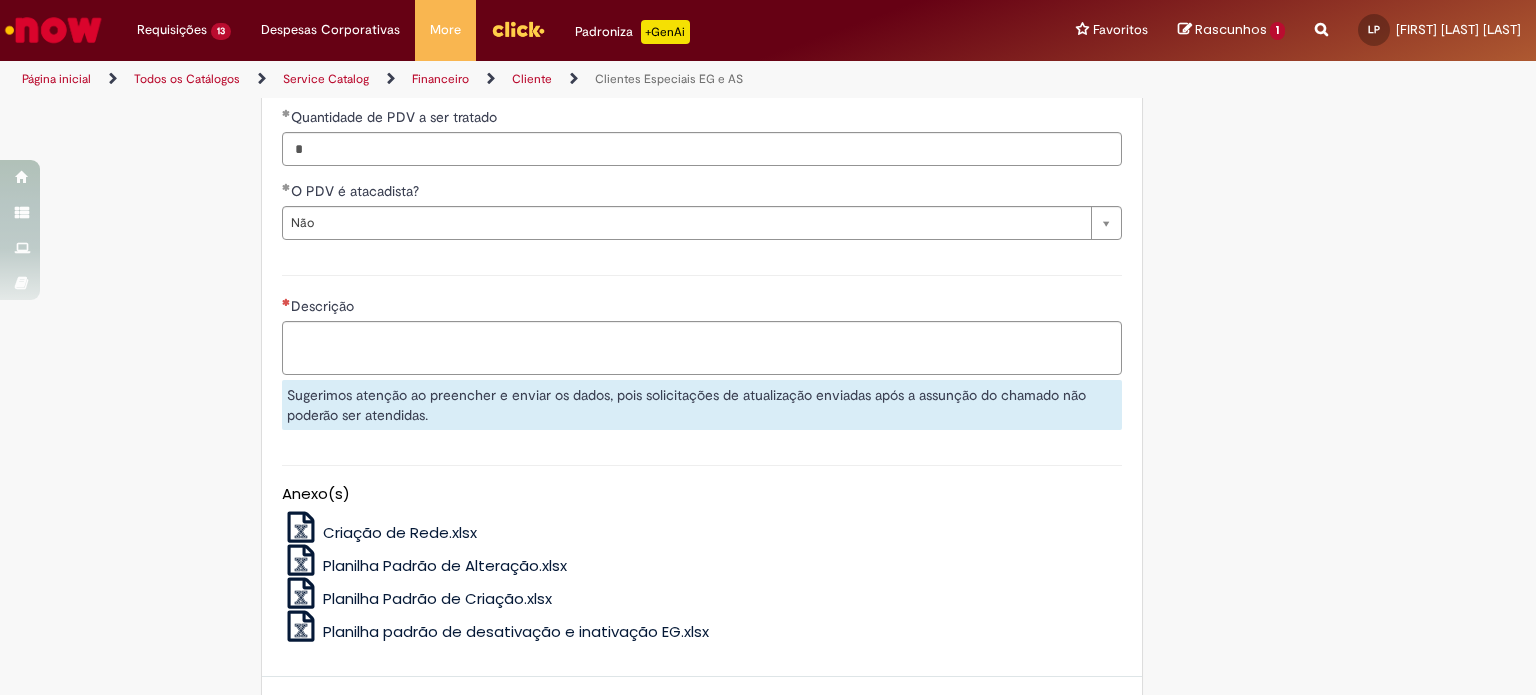 scroll, scrollTop: 1300, scrollLeft: 0, axis: vertical 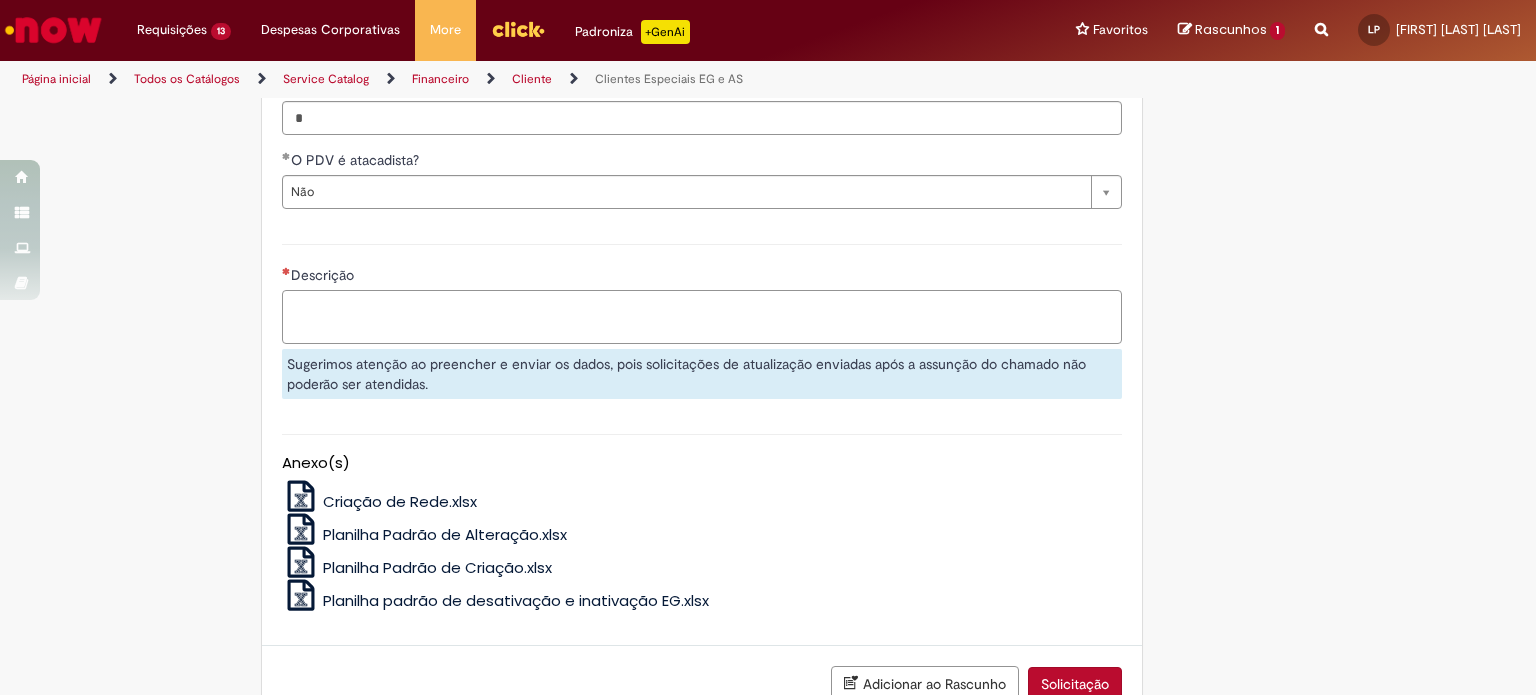 click on "Descrição" at bounding box center [702, 317] 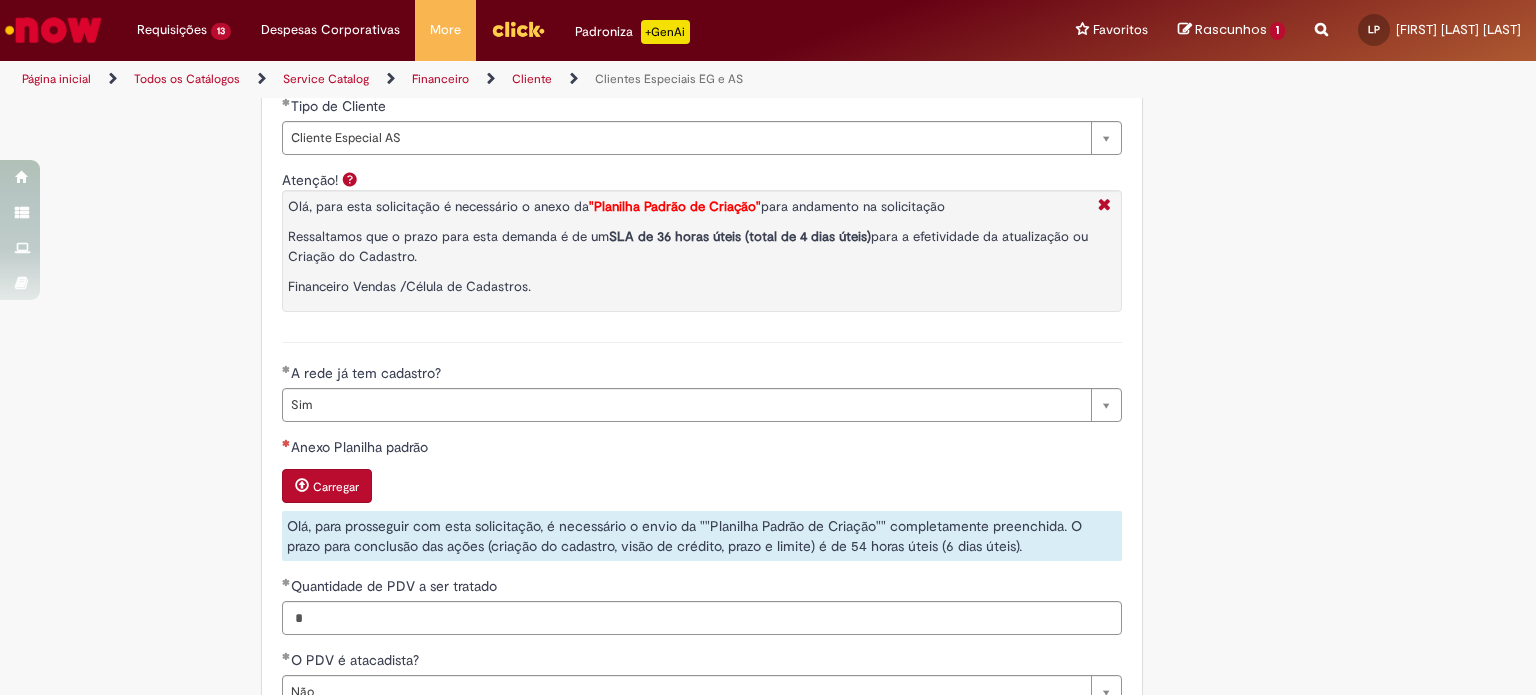 scroll, scrollTop: 1291, scrollLeft: 0, axis: vertical 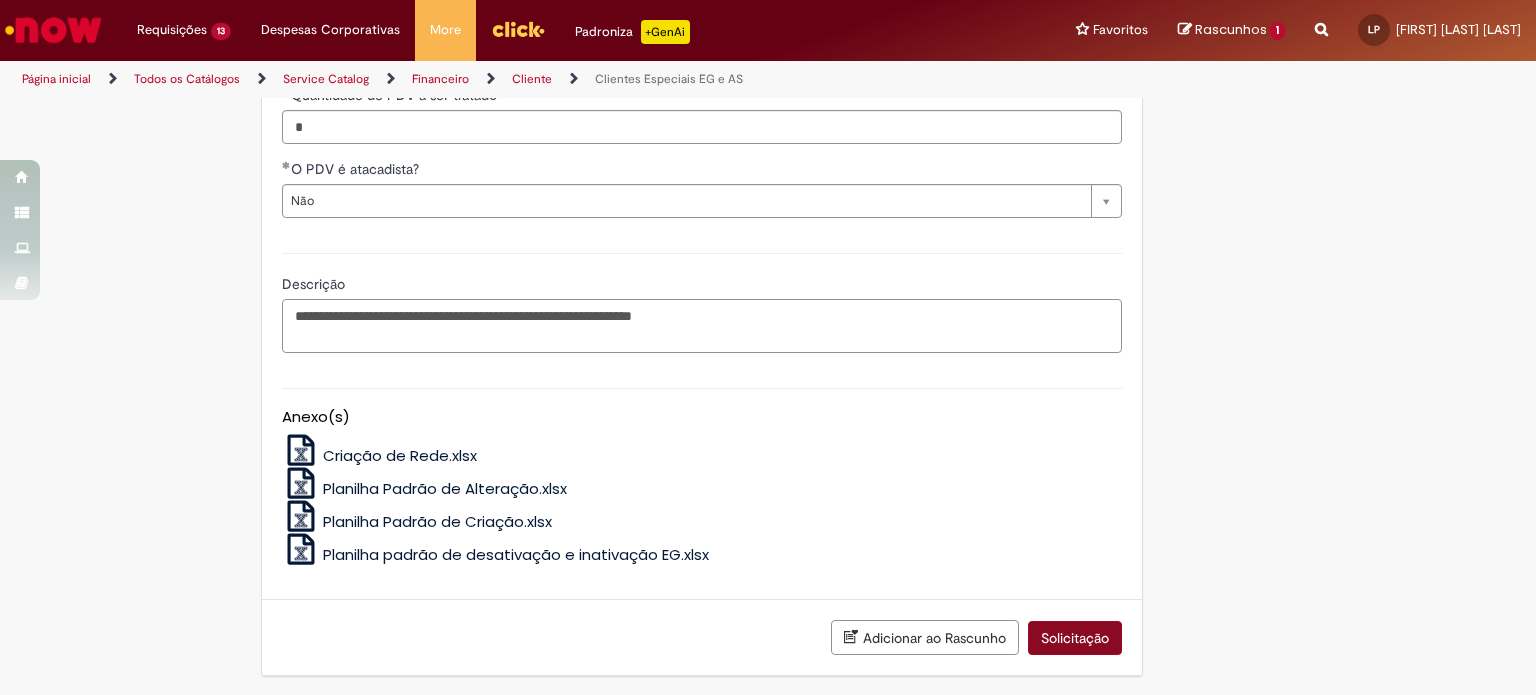 type on "**********" 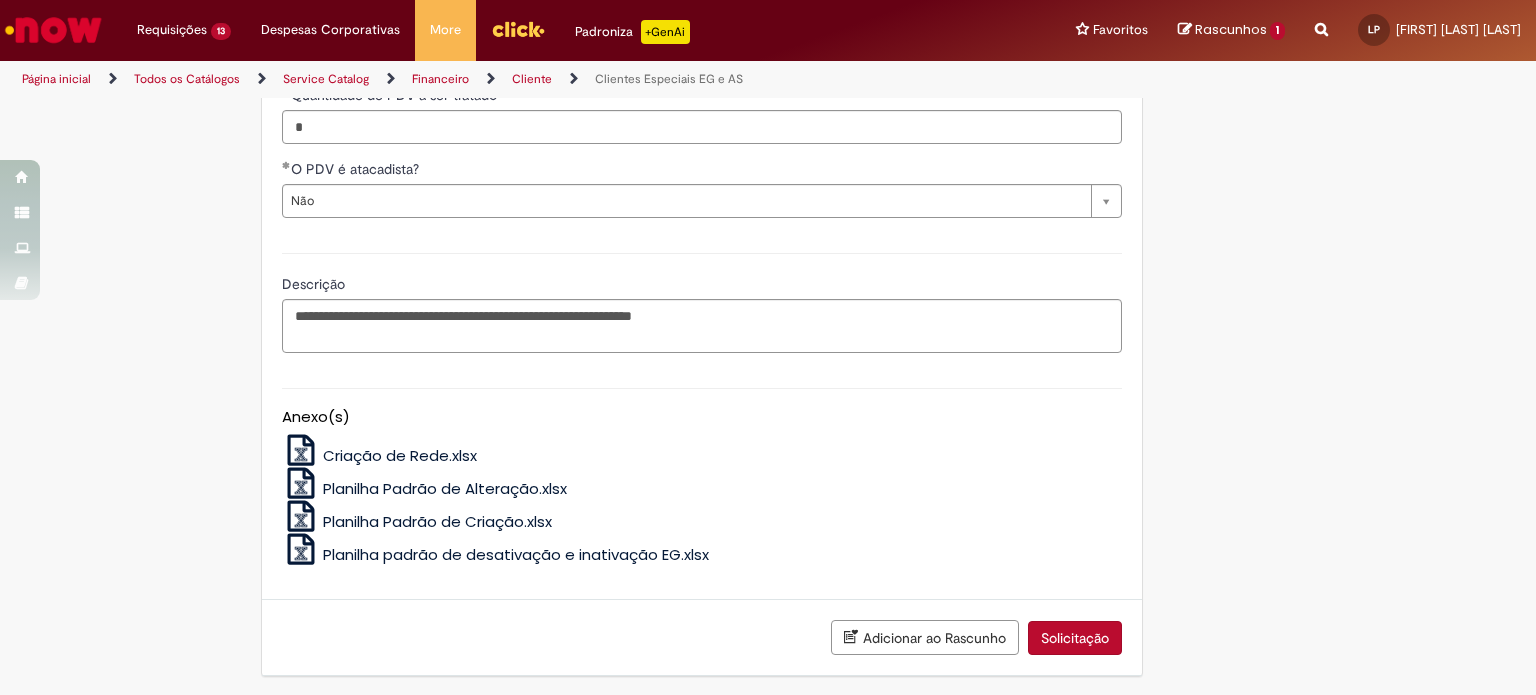 click on "Solicitação" at bounding box center [1075, 638] 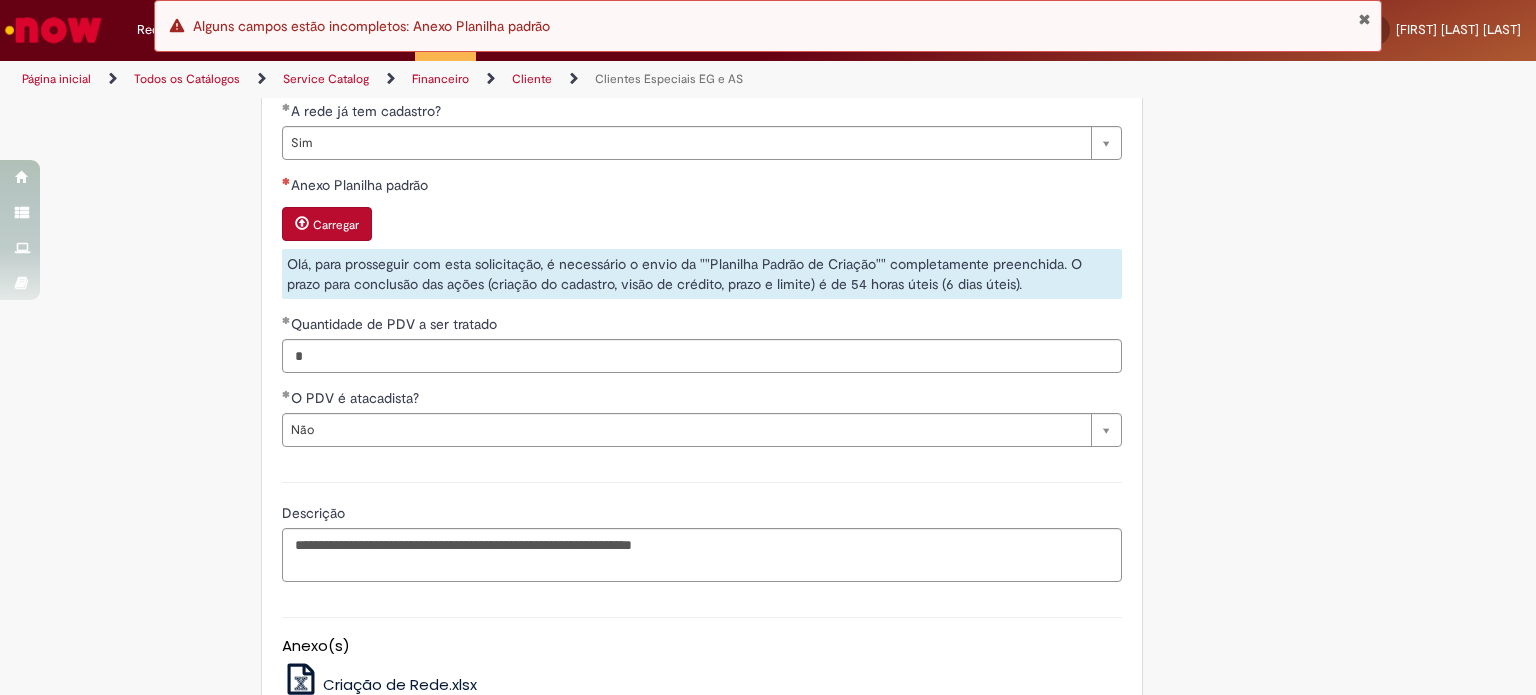 scroll, scrollTop: 891, scrollLeft: 0, axis: vertical 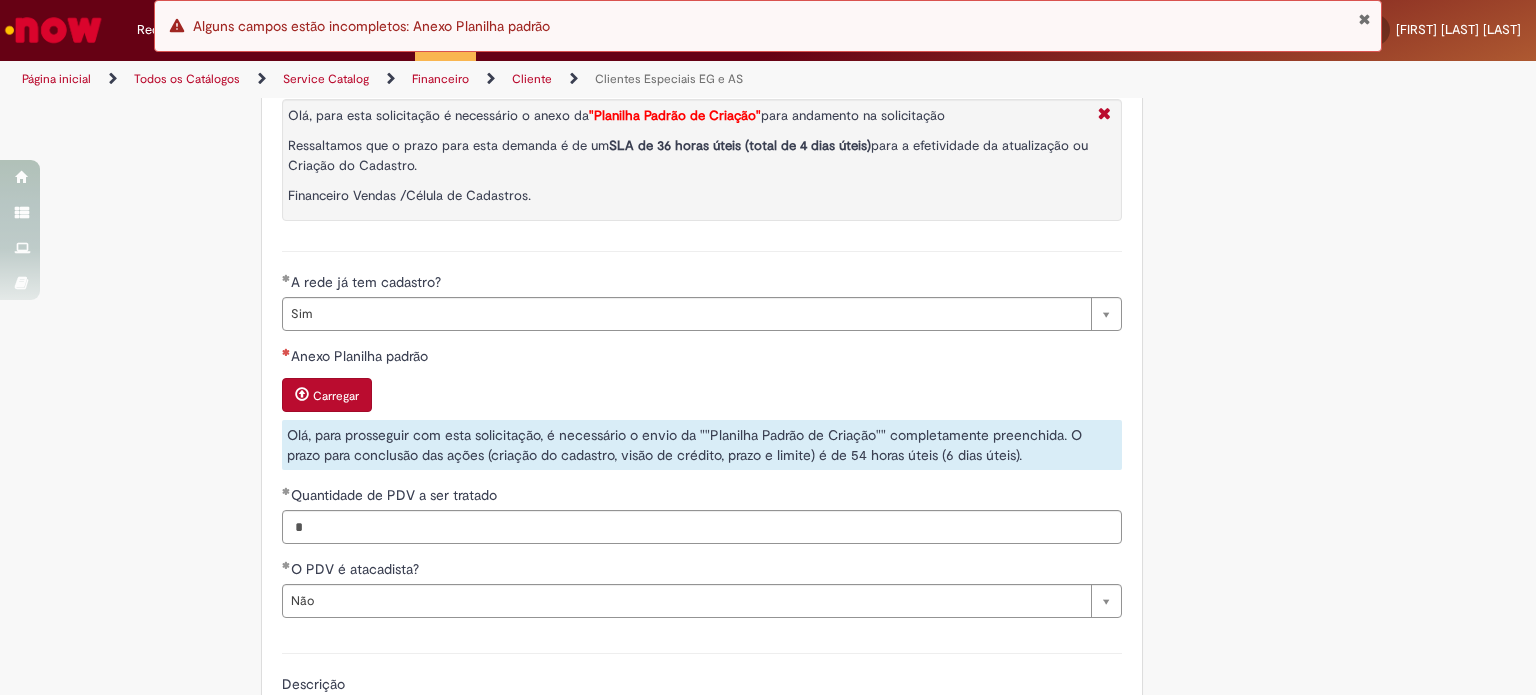 click on "Carregar" at bounding box center [336, 396] 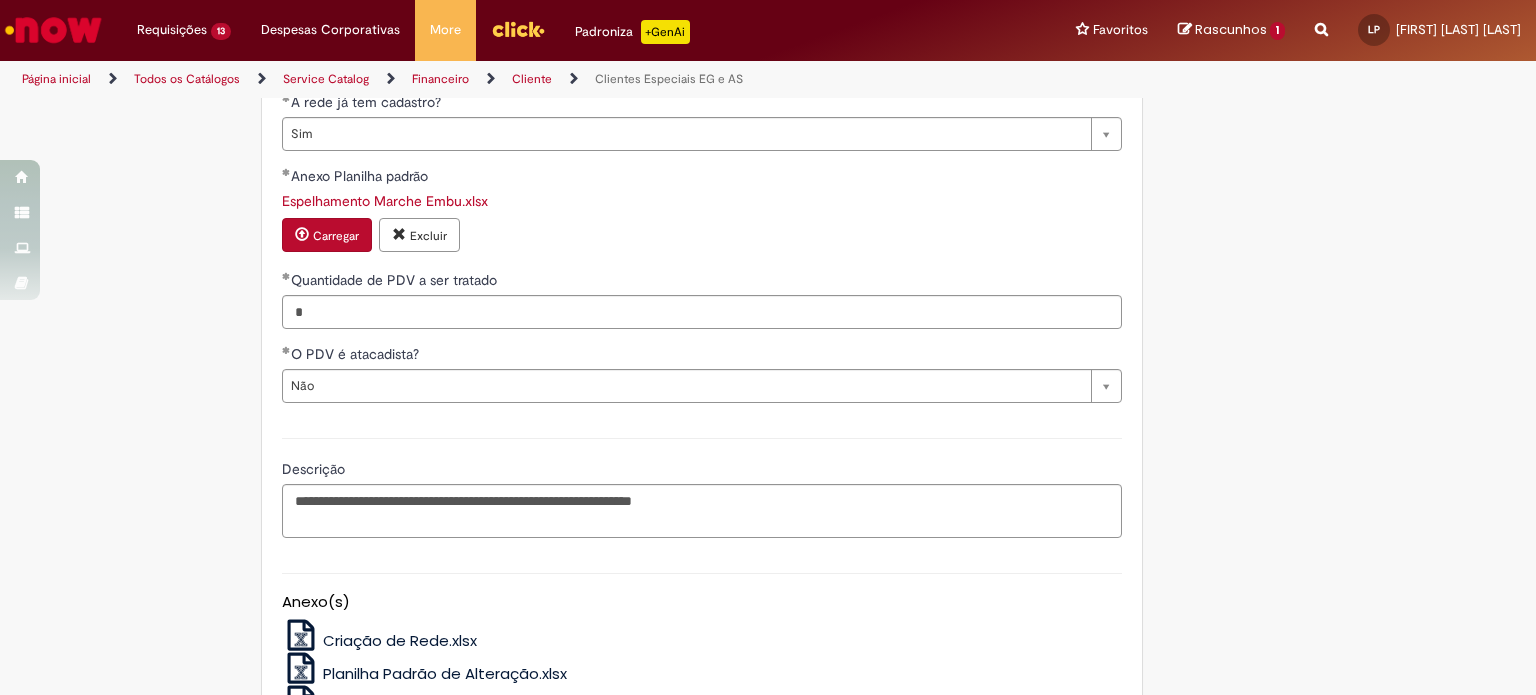 scroll, scrollTop: 1256, scrollLeft: 0, axis: vertical 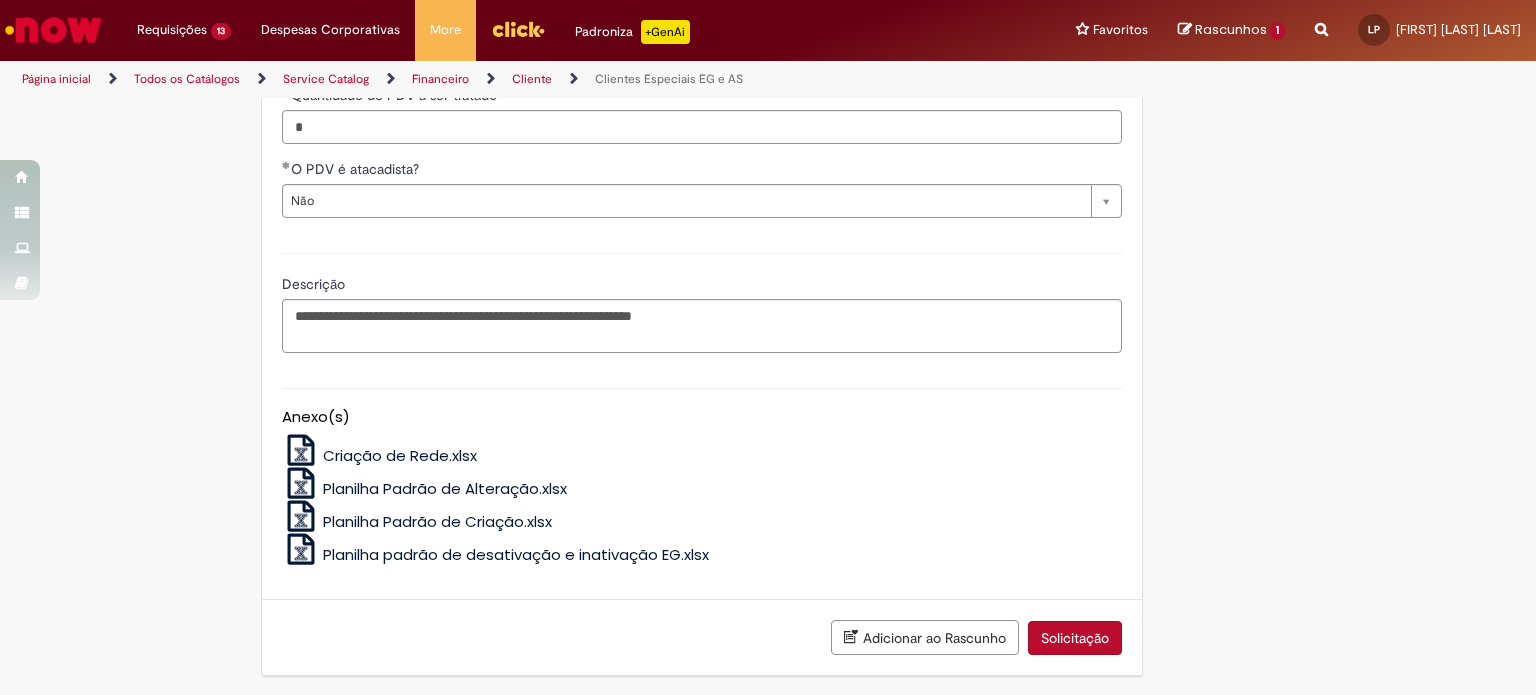 click on "Solicitação" at bounding box center (1075, 638) 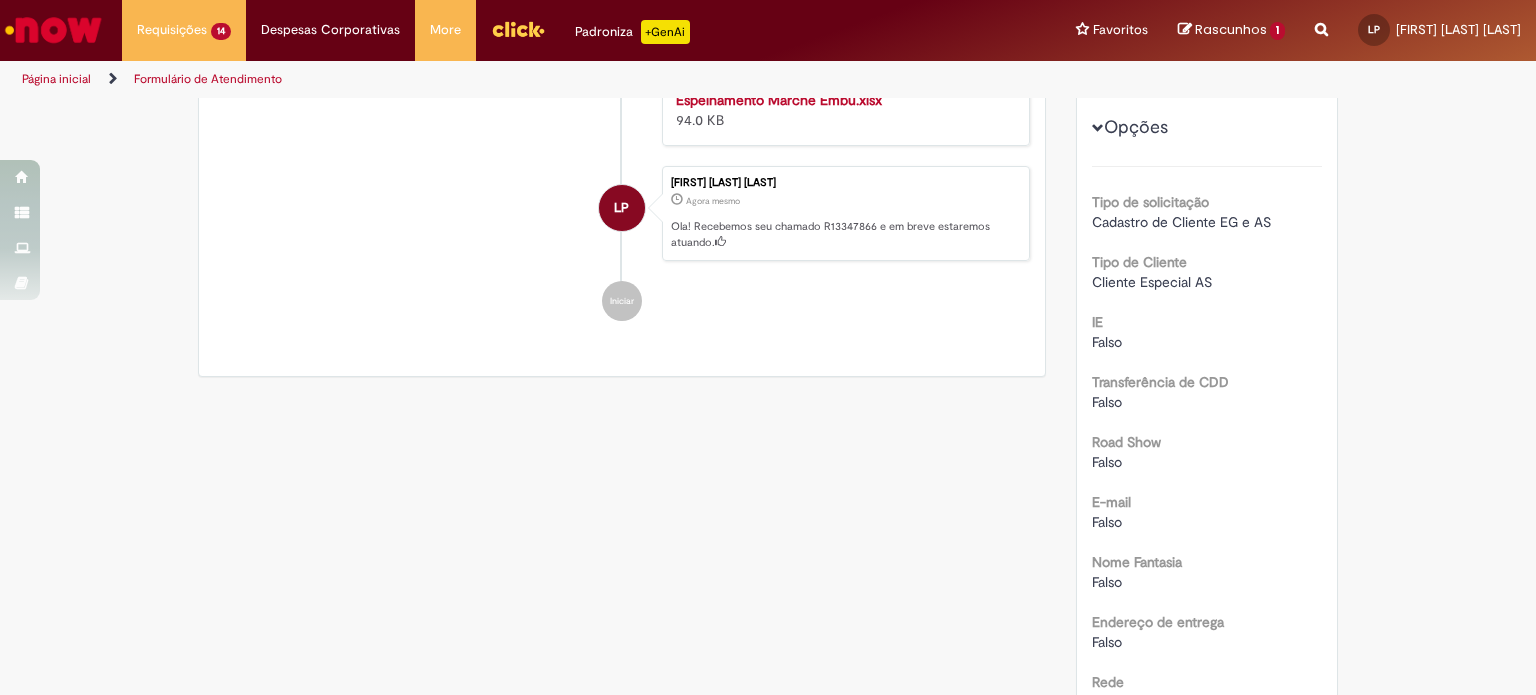 scroll, scrollTop: 0, scrollLeft: 0, axis: both 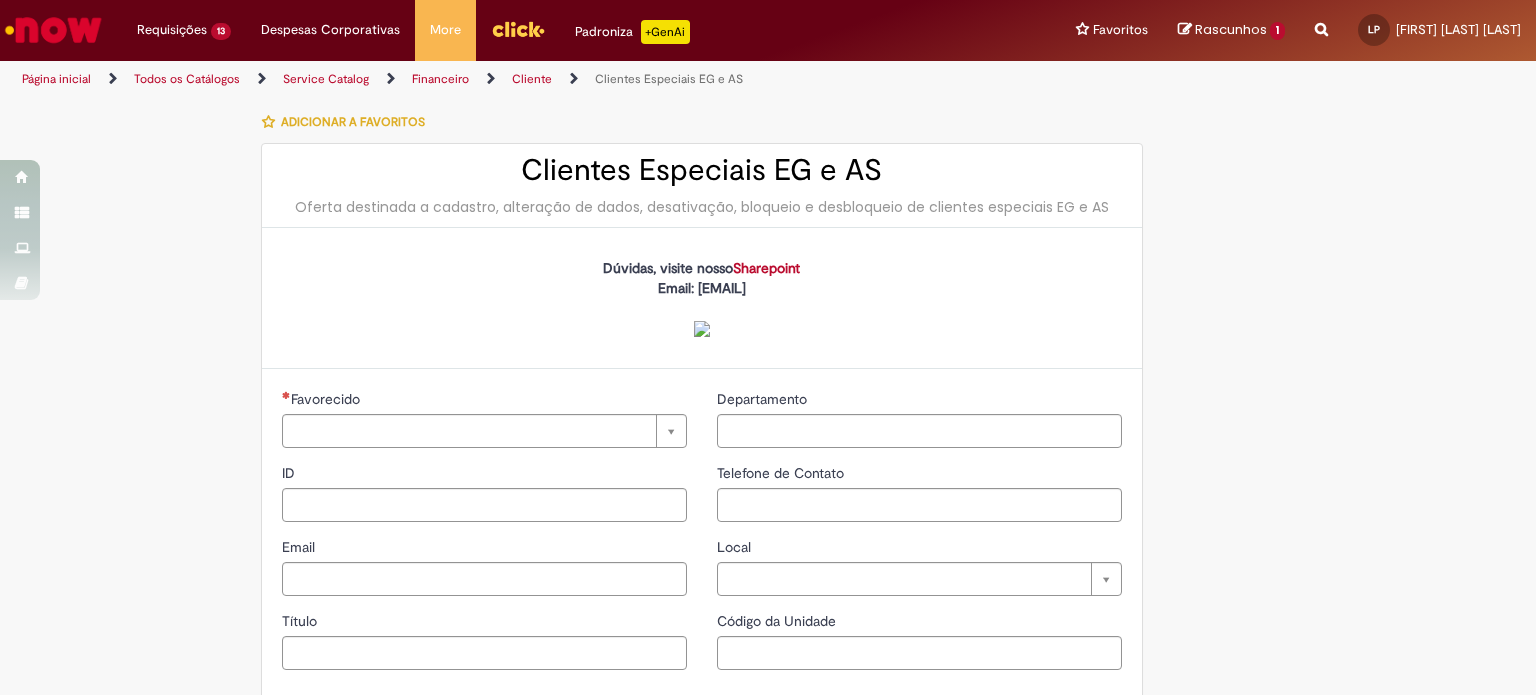 type on "********" 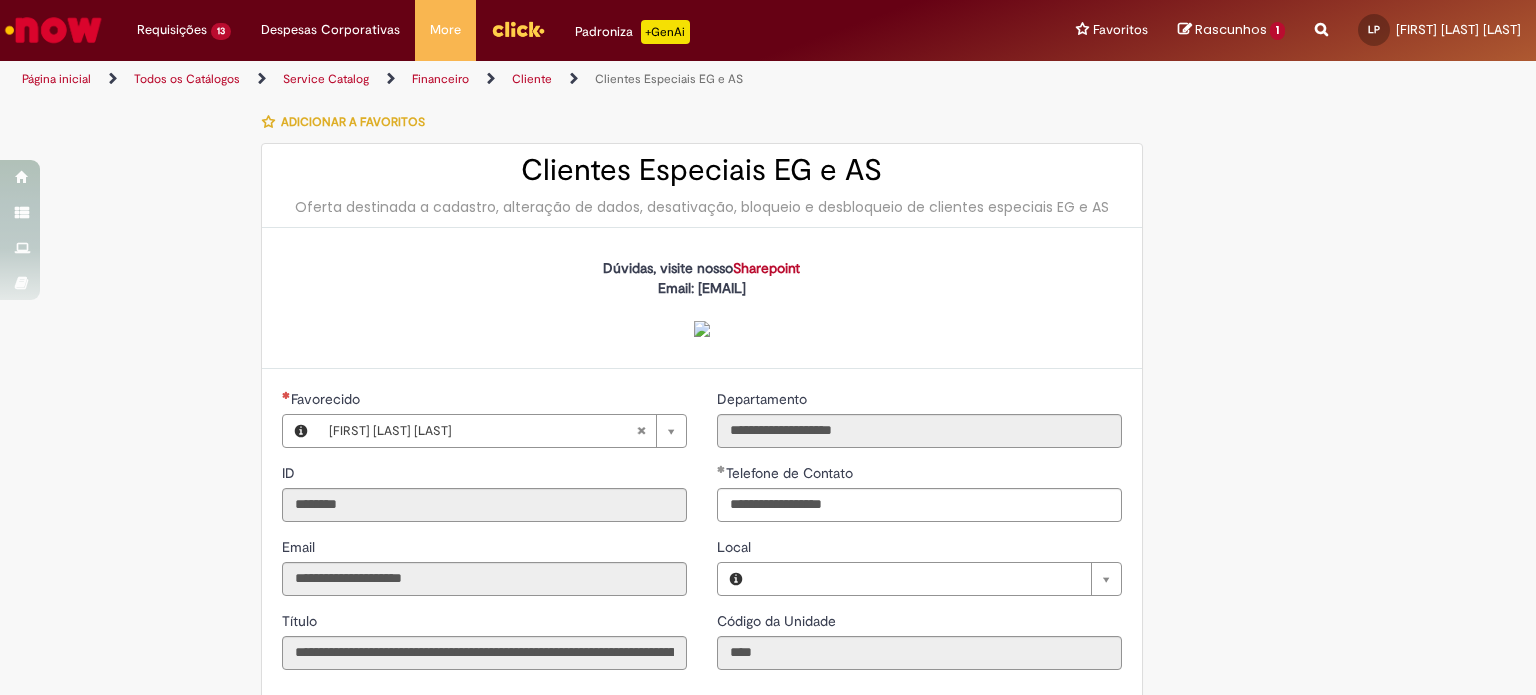 type on "**********" 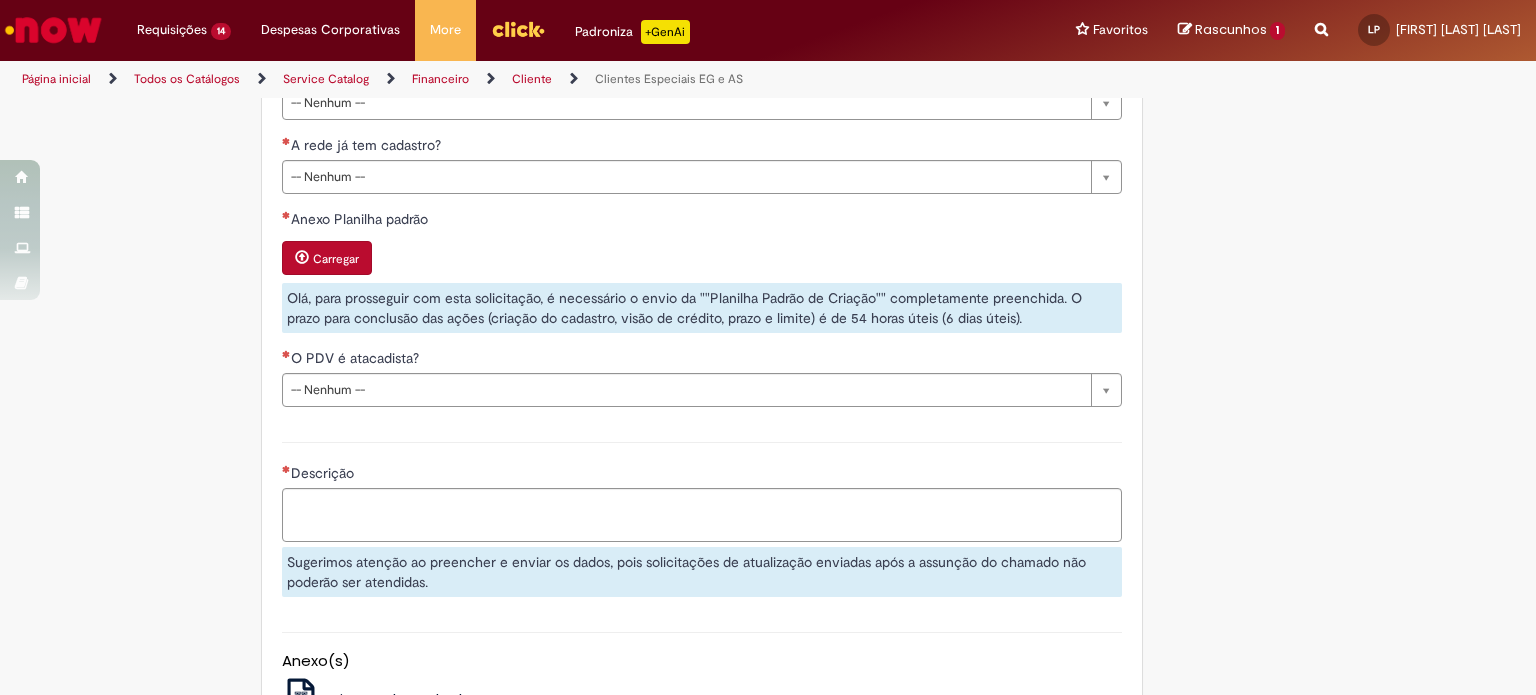 scroll, scrollTop: 1044, scrollLeft: 0, axis: vertical 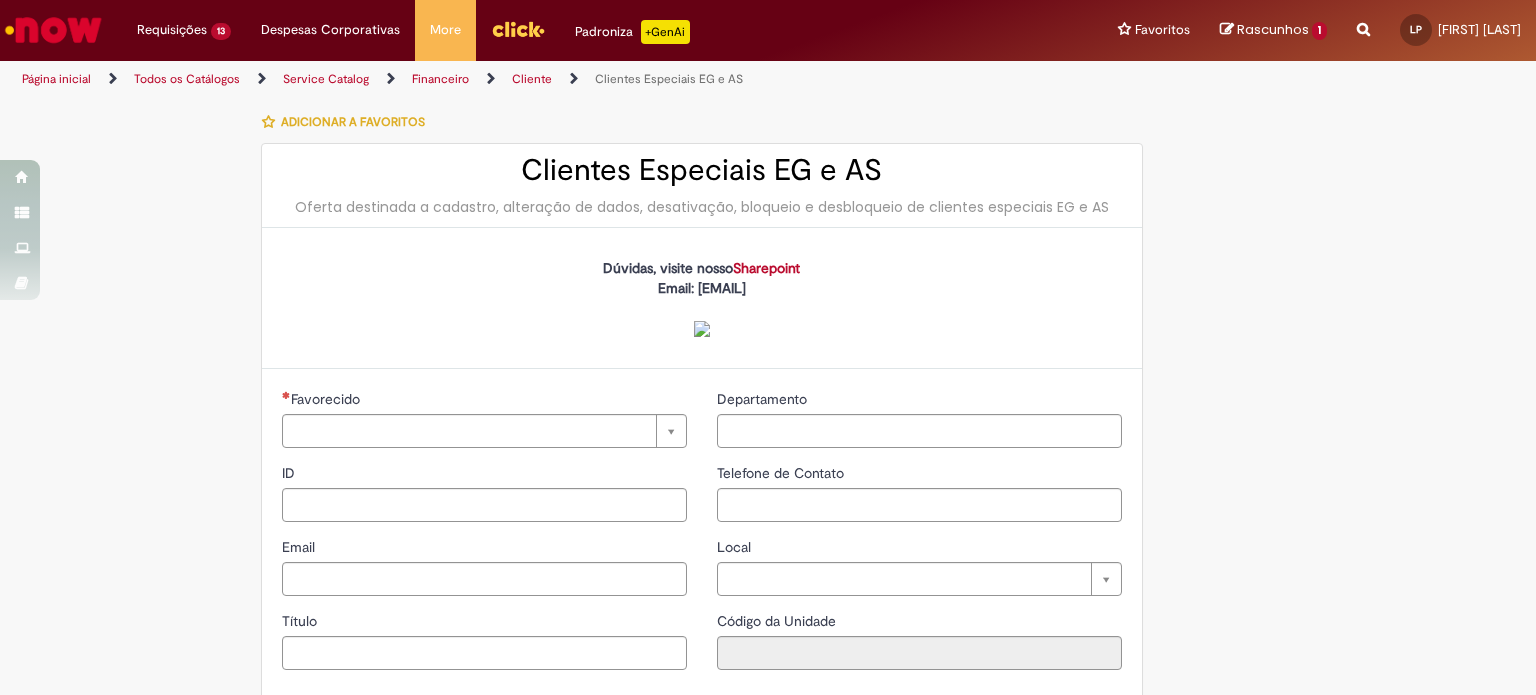 type on "********" 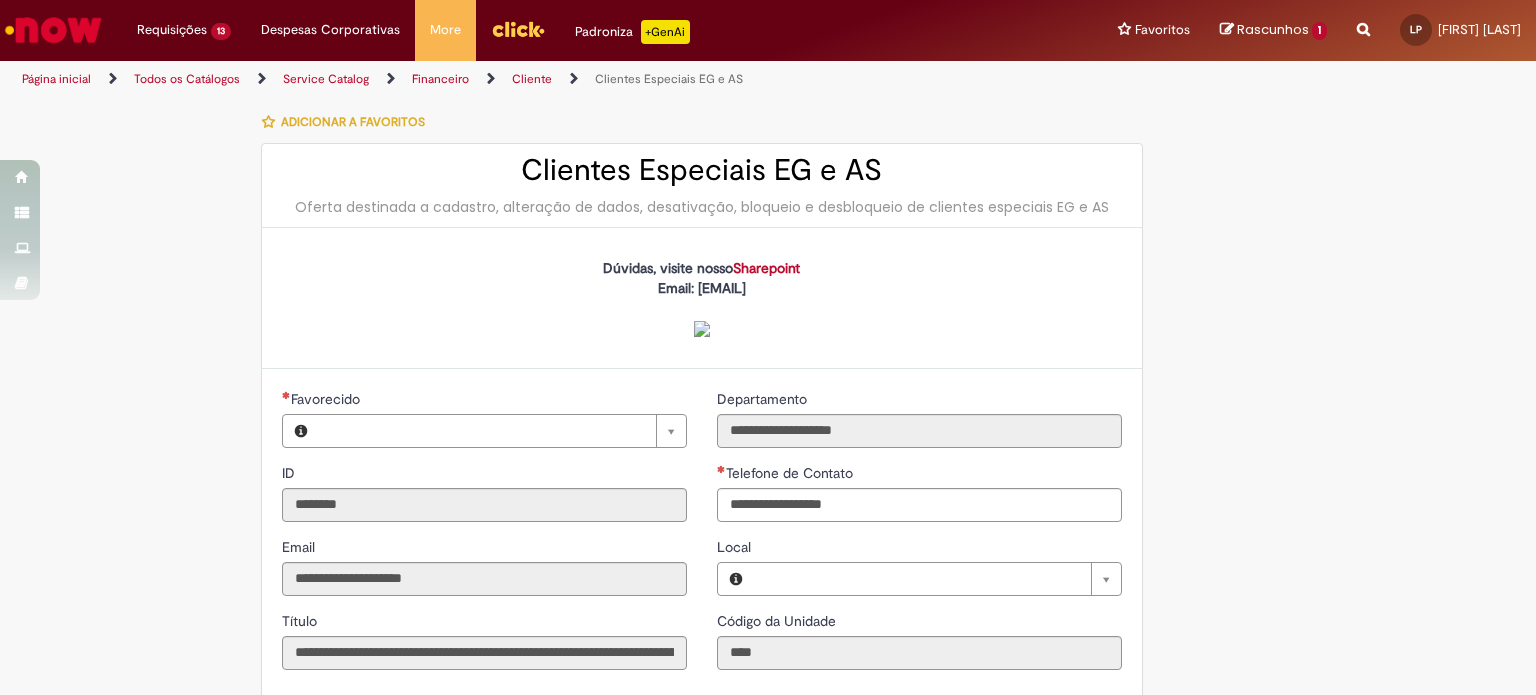 type on "**********" 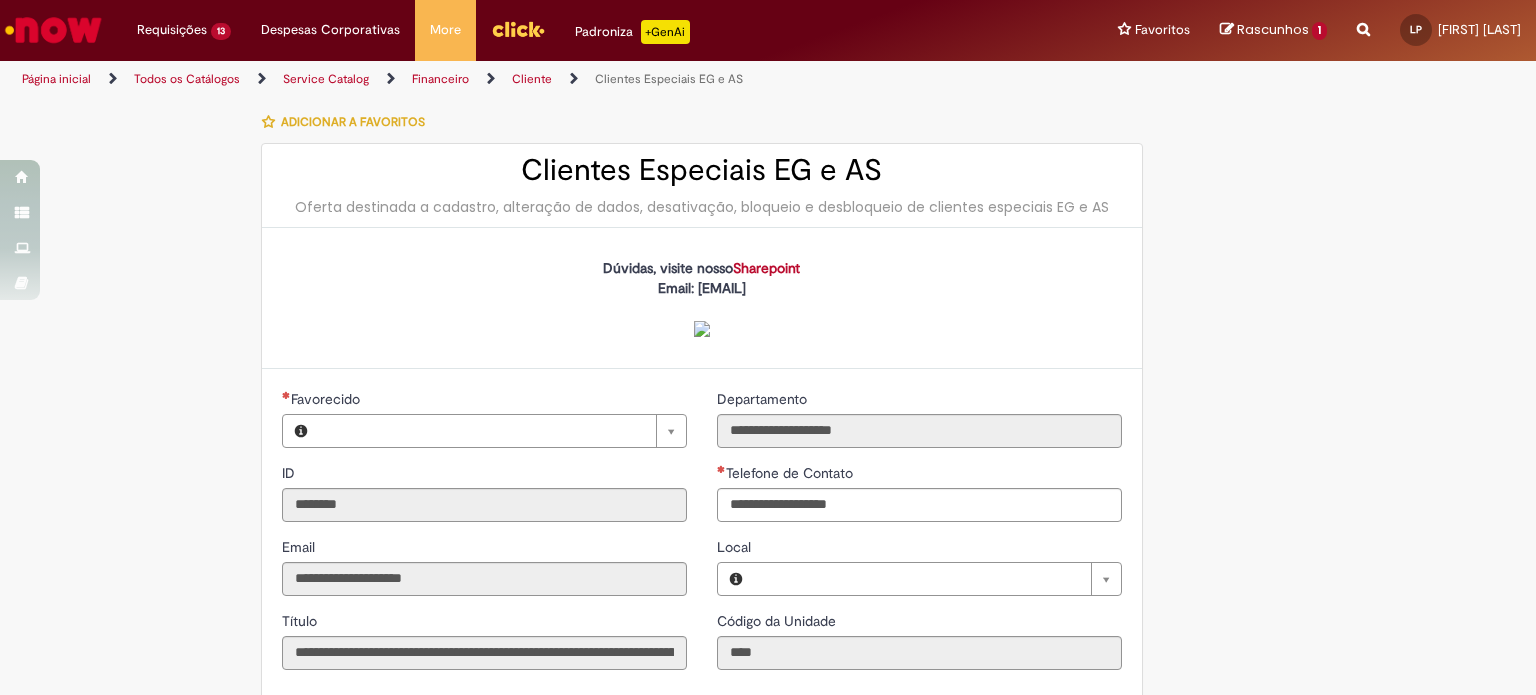 type on "**********" 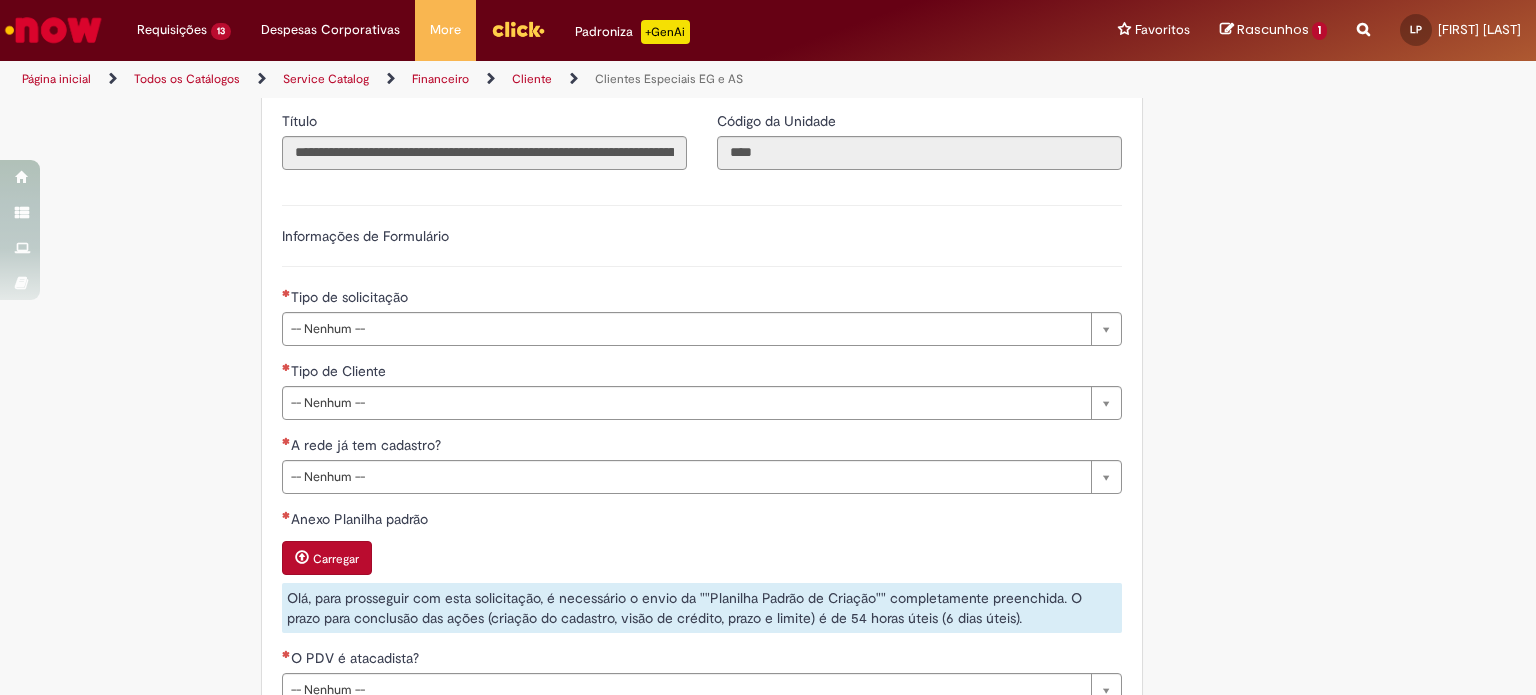 scroll, scrollTop: 0, scrollLeft: 0, axis: both 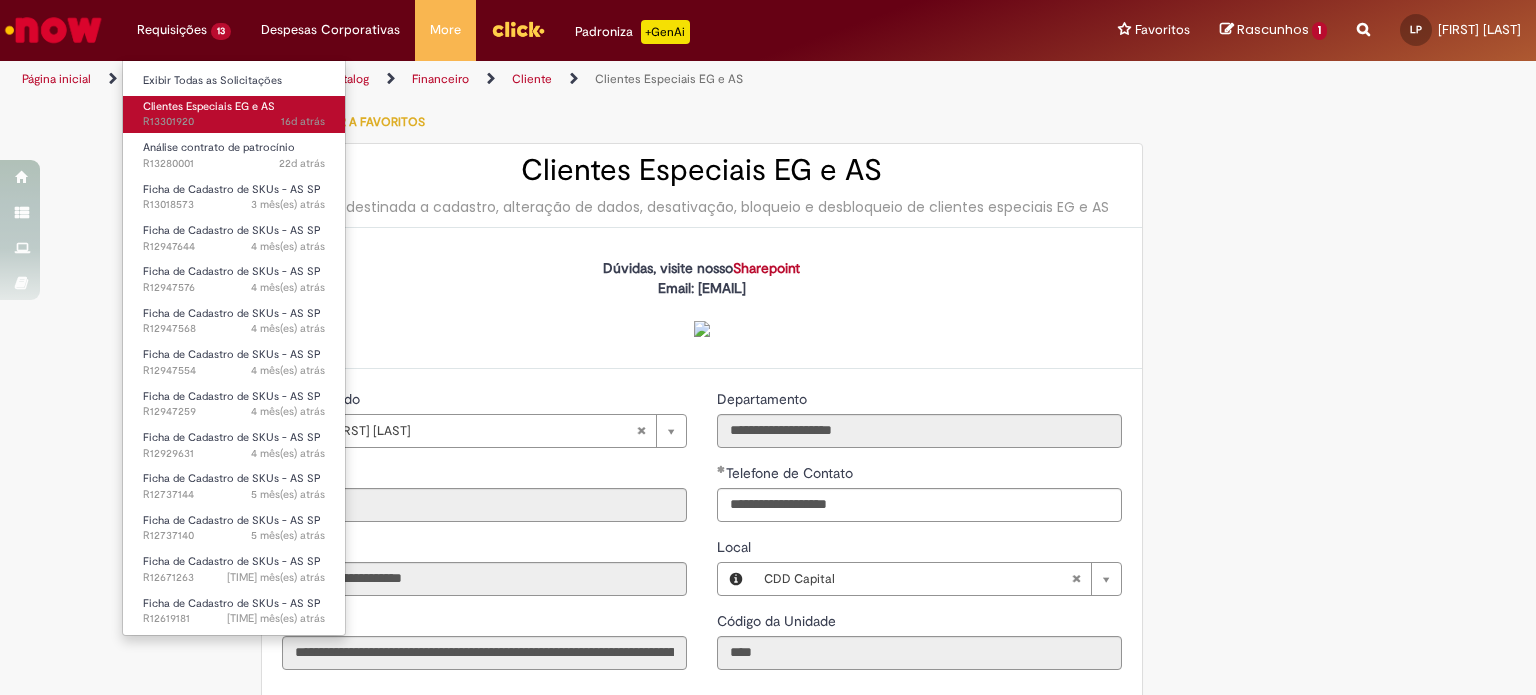 click on "[TIME] atrás [TIME] dias atrás  R13301920" at bounding box center (234, 122) 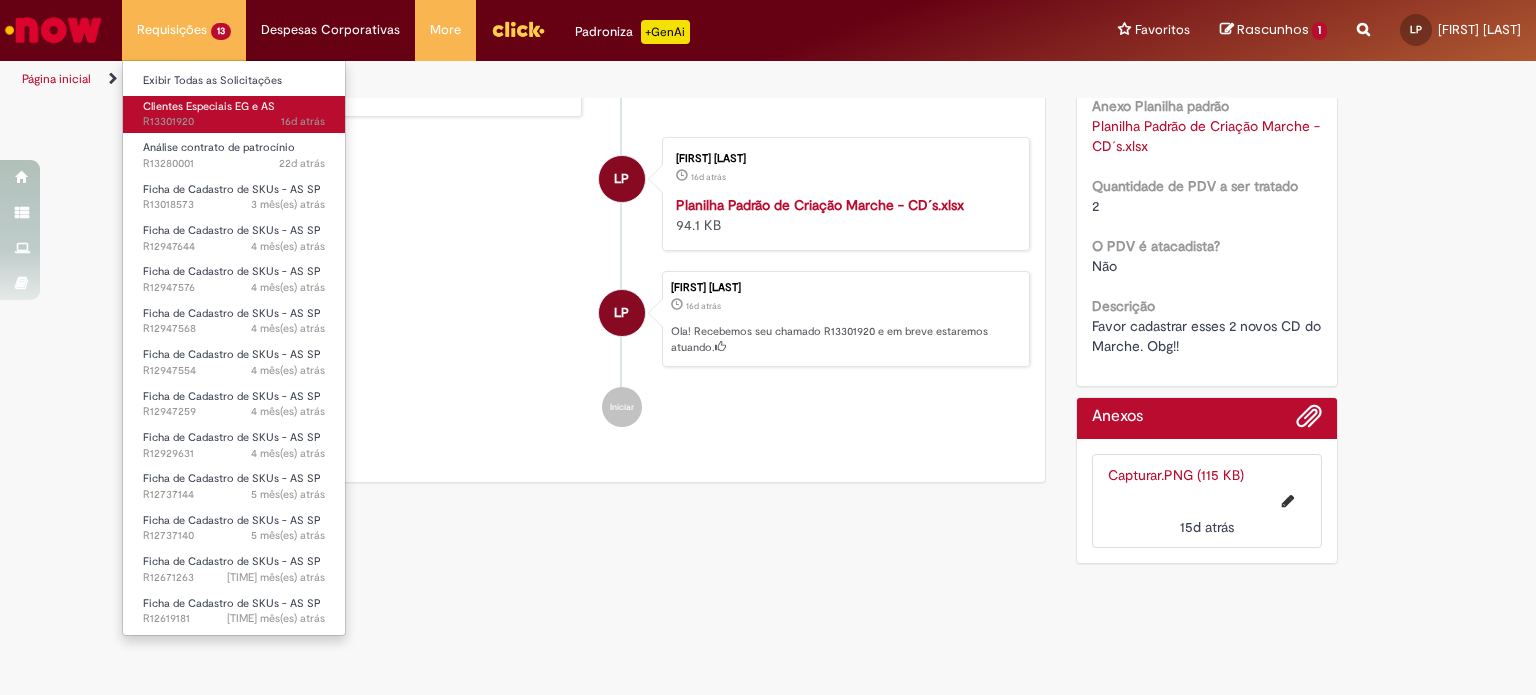 scroll, scrollTop: 2500, scrollLeft: 0, axis: vertical 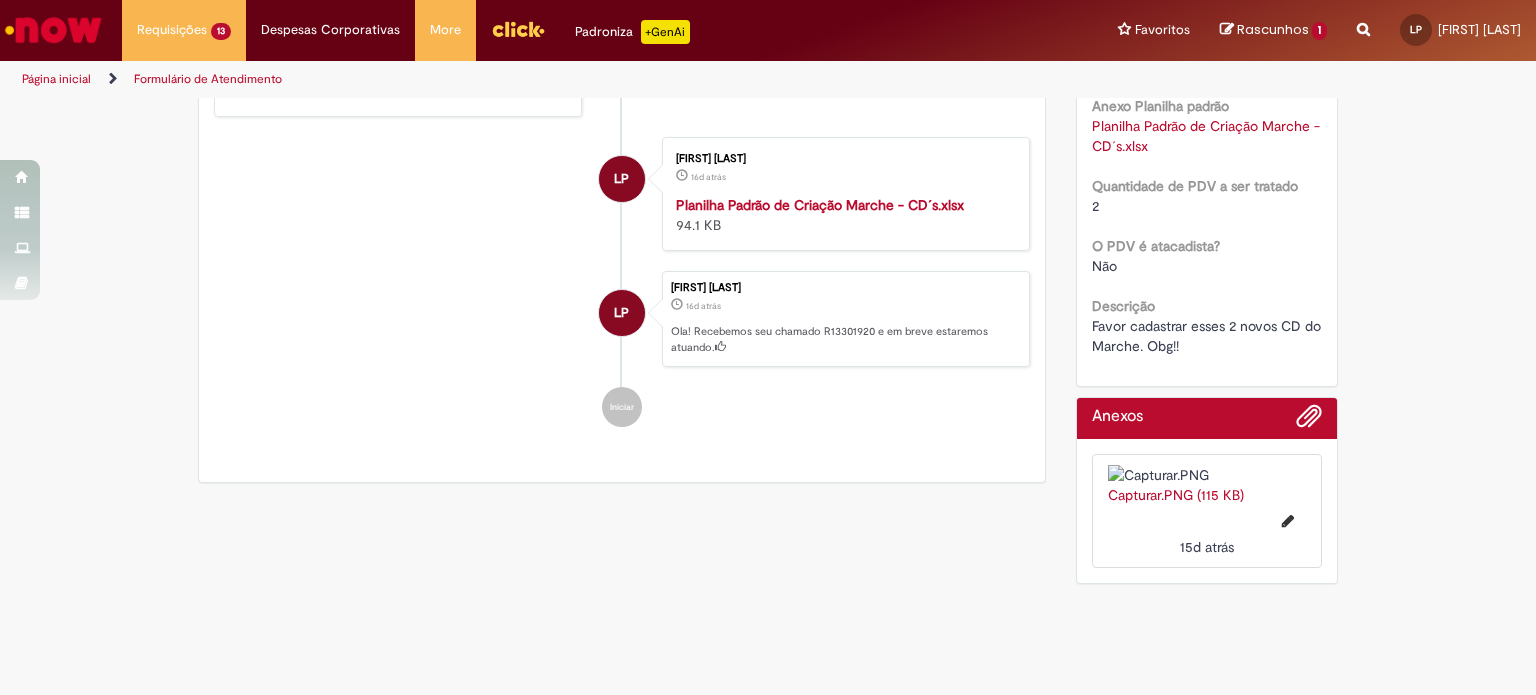 click on "Planilha Padrão de Criação Marche - CD´s.xlsx" at bounding box center (820, 205) 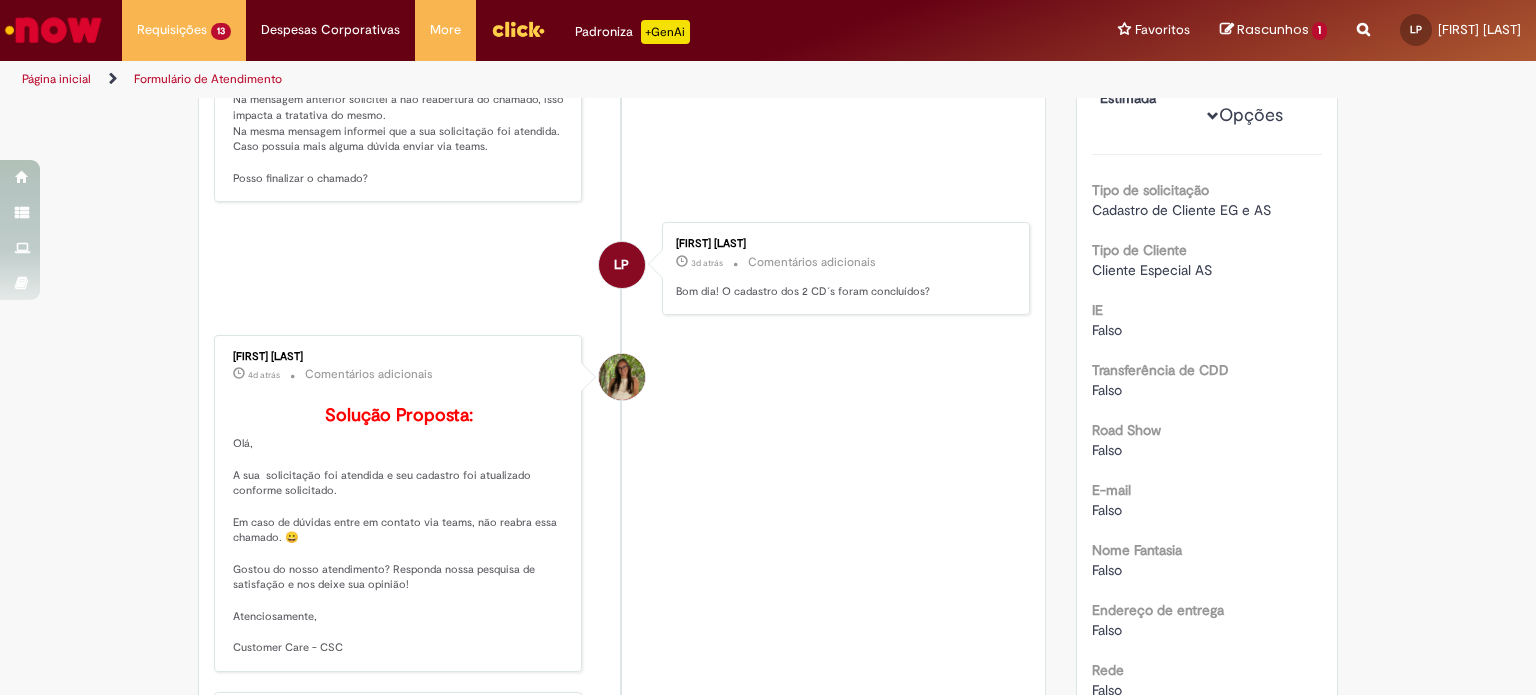 scroll, scrollTop: 0, scrollLeft: 0, axis: both 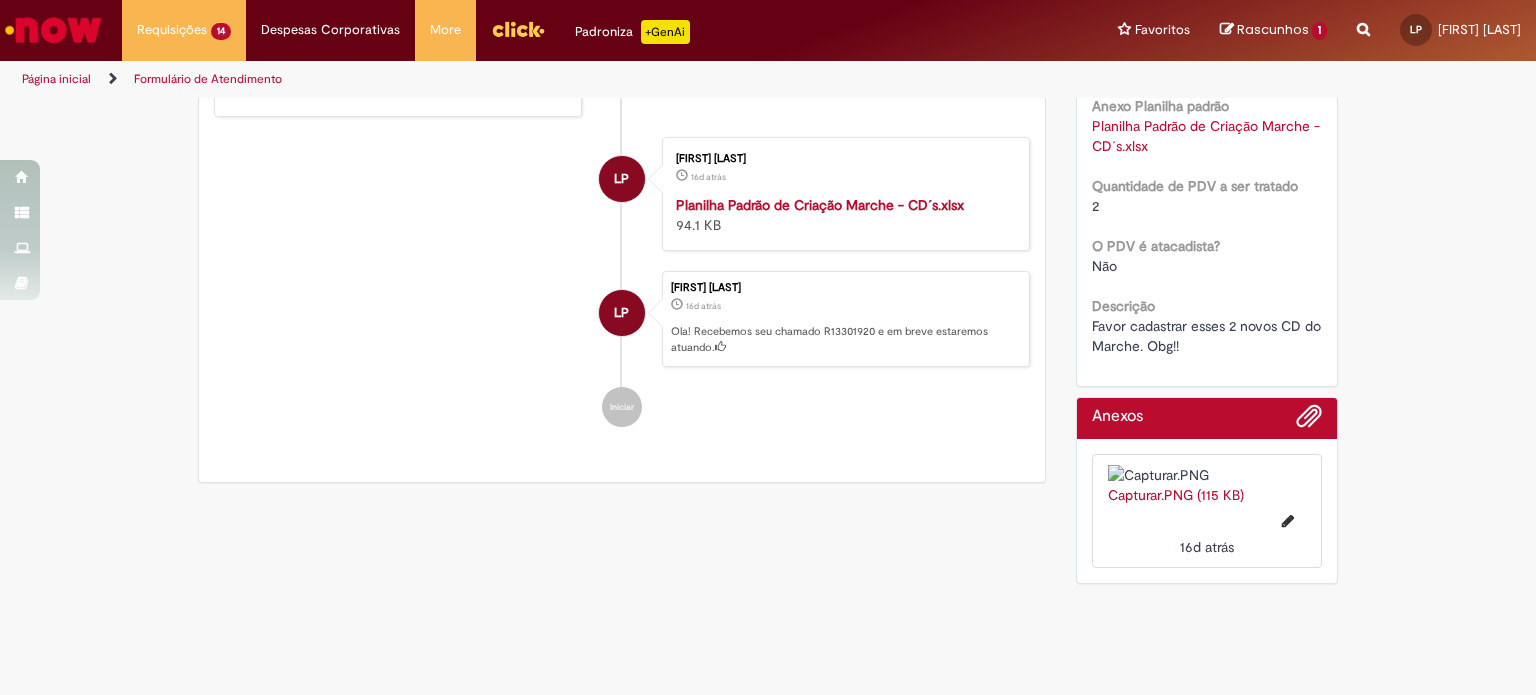 click on "Planilha Padrão de Criação Marche - CD´s.xlsx" at bounding box center (820, 205) 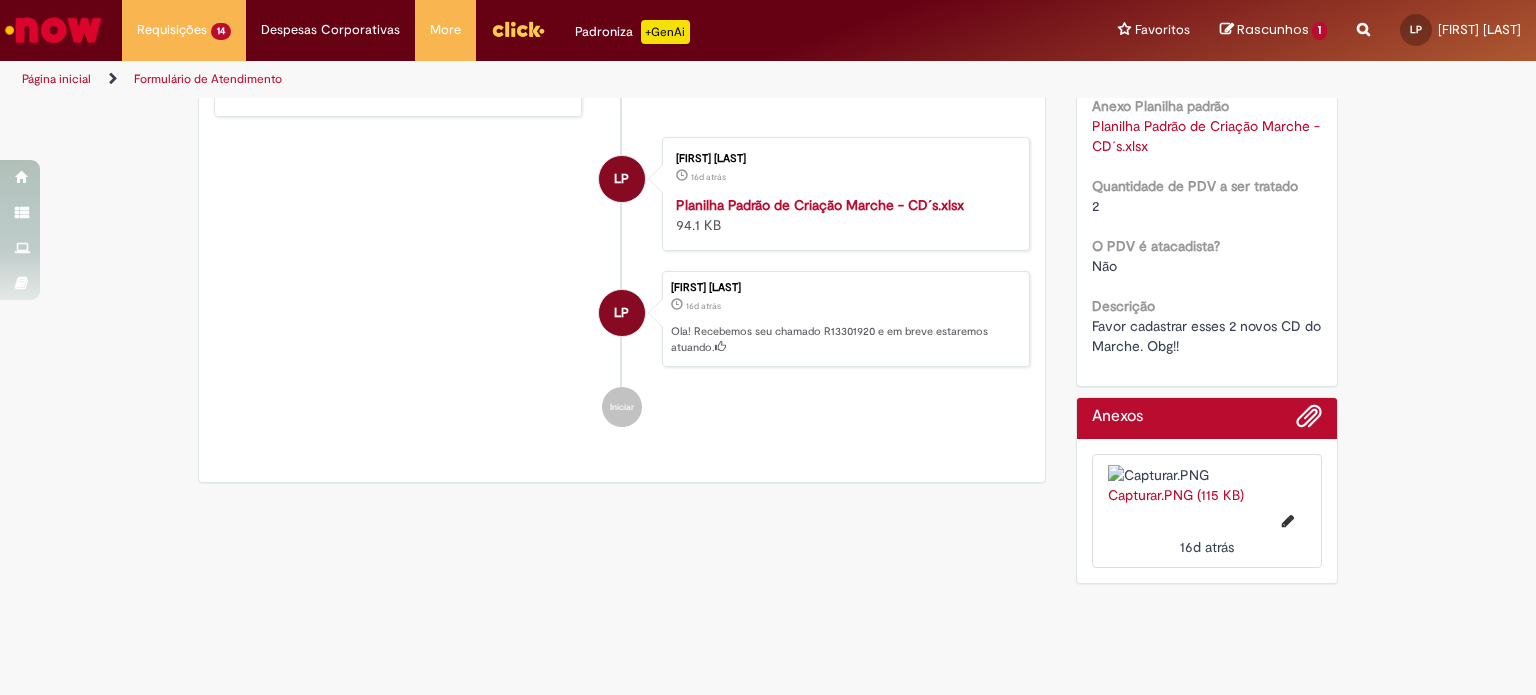 click on "[FIRST] [LAST]
[TIME] atrás [TIME] dias atrás
Planilha Padrão de Criação Marche - CD´s.xlsx  94.1 KB" at bounding box center (846, 194) 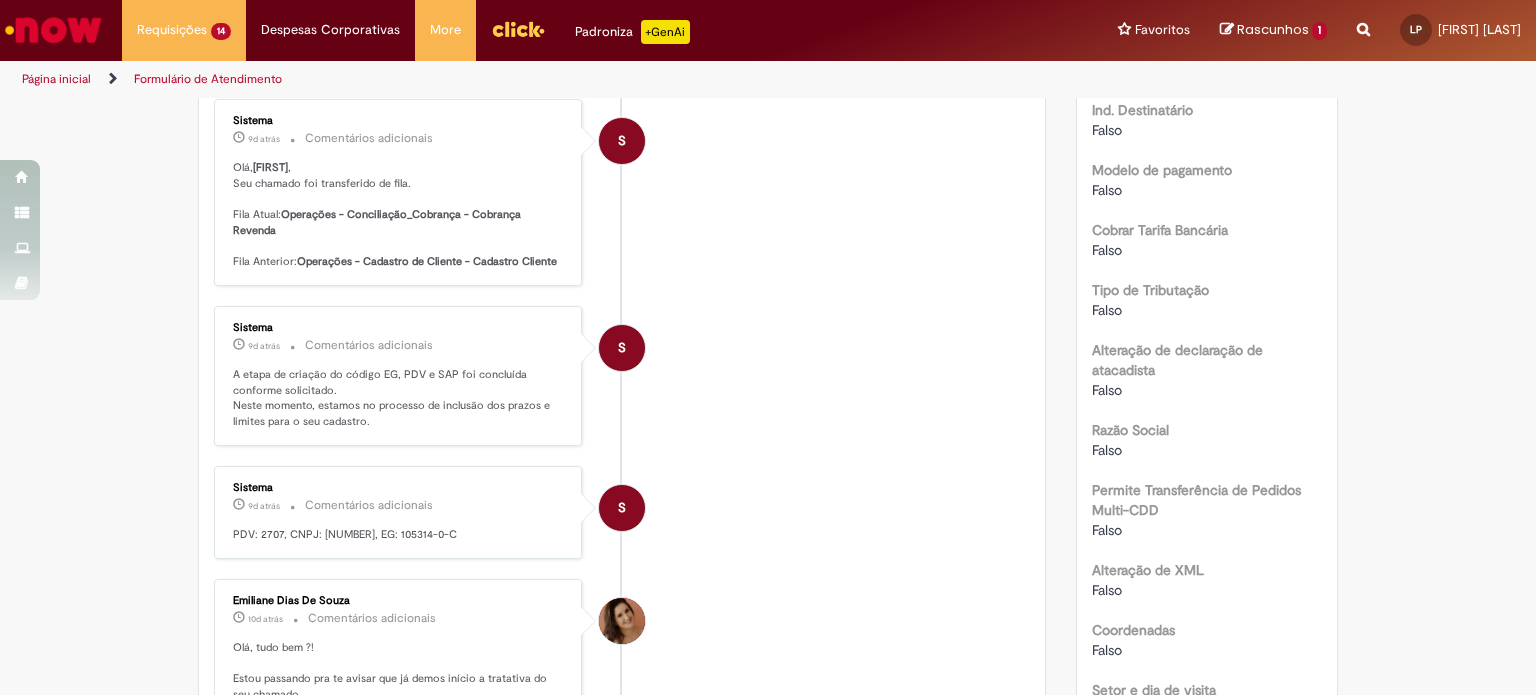 scroll, scrollTop: 1172, scrollLeft: 0, axis: vertical 